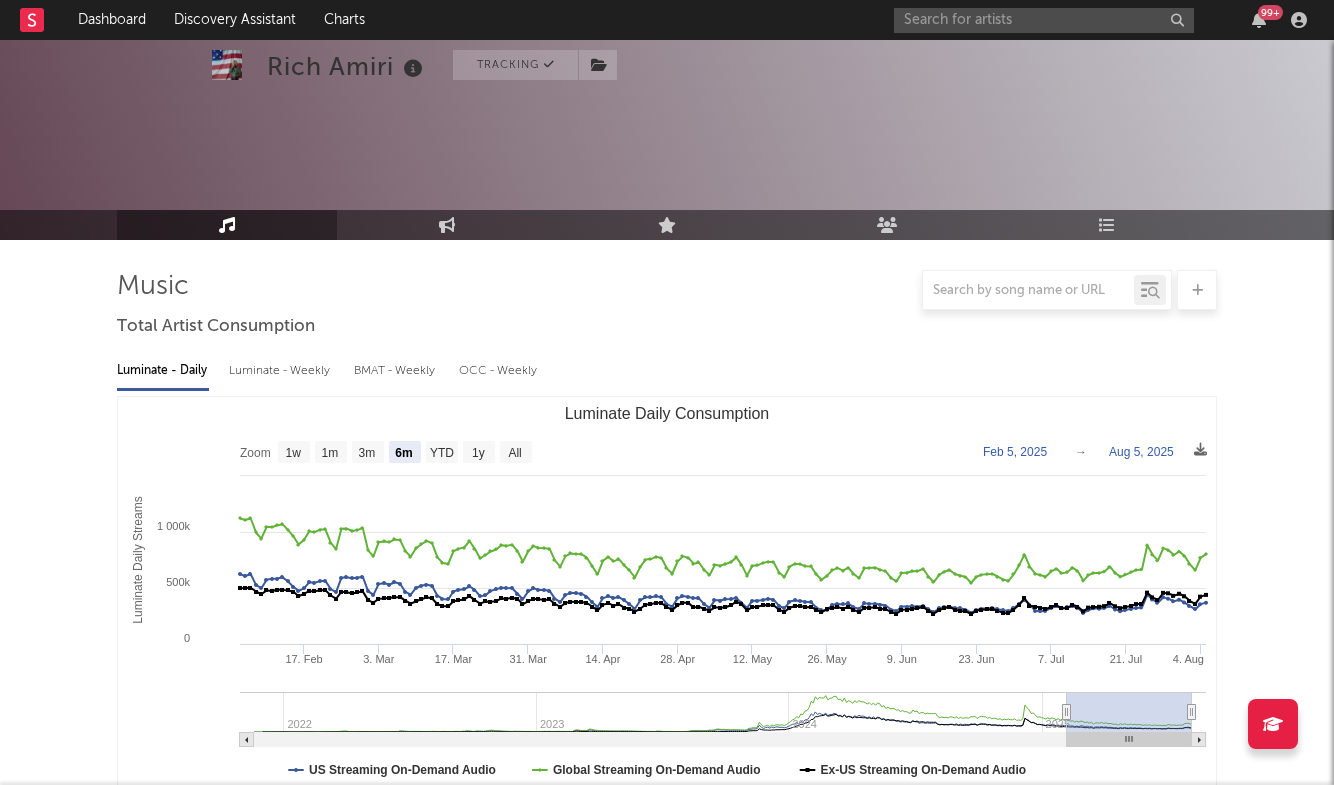select on "6m" 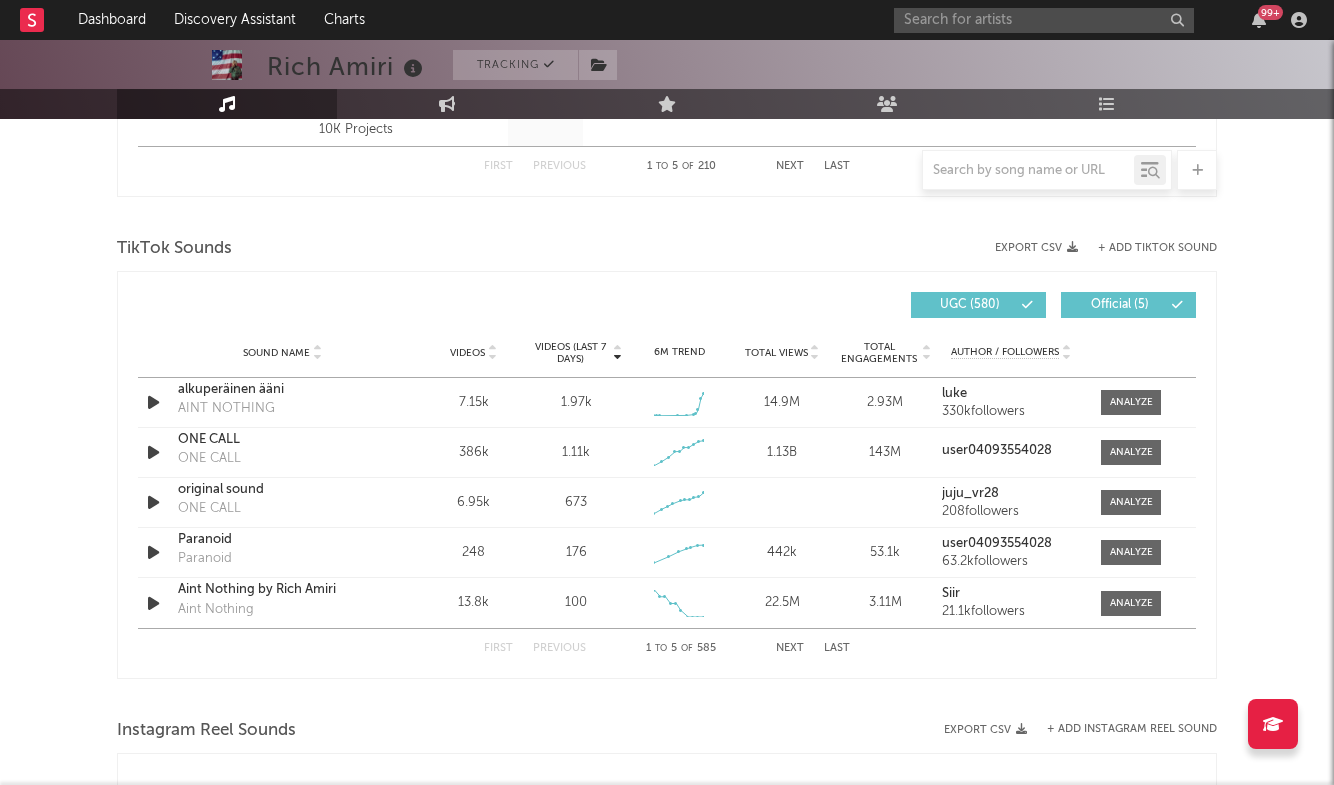scroll, scrollTop: 1253, scrollLeft: 0, axis: vertical 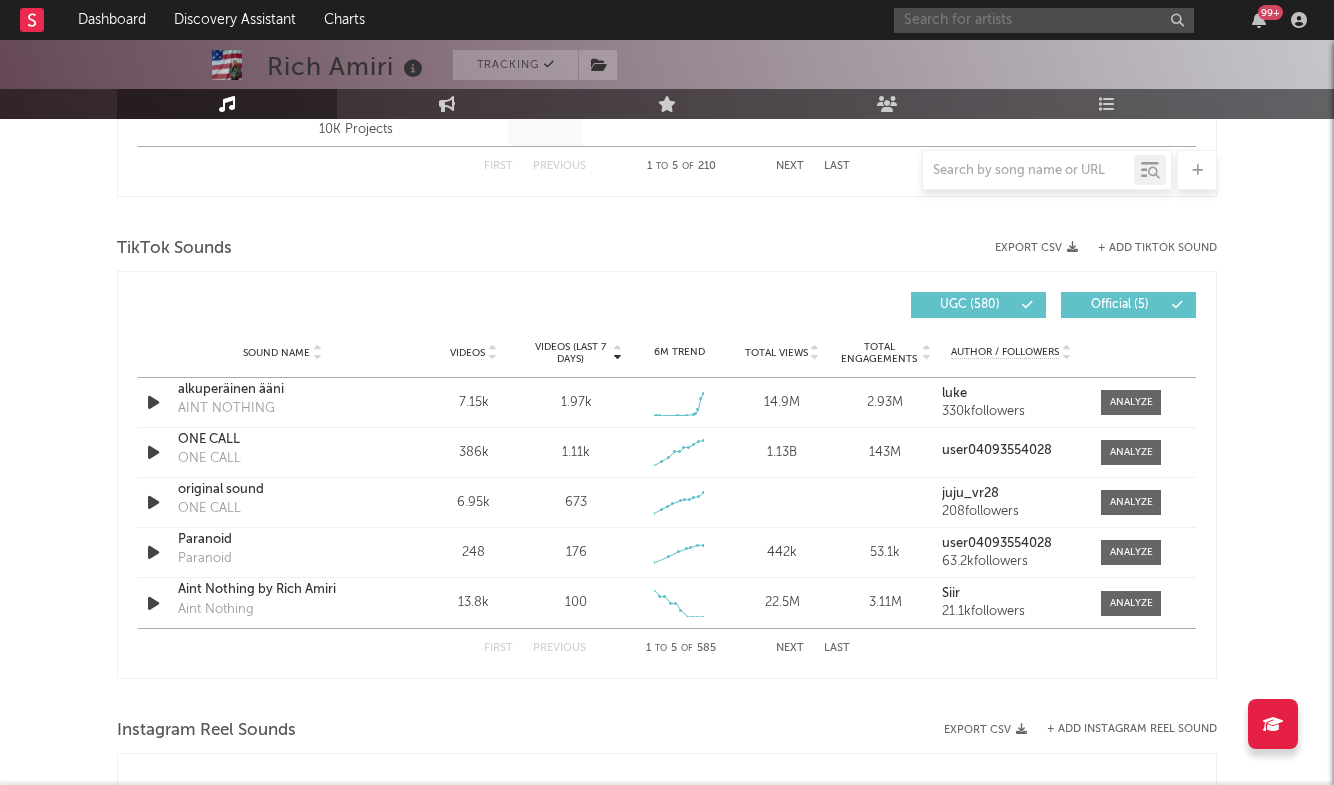 click at bounding box center (1044, 20) 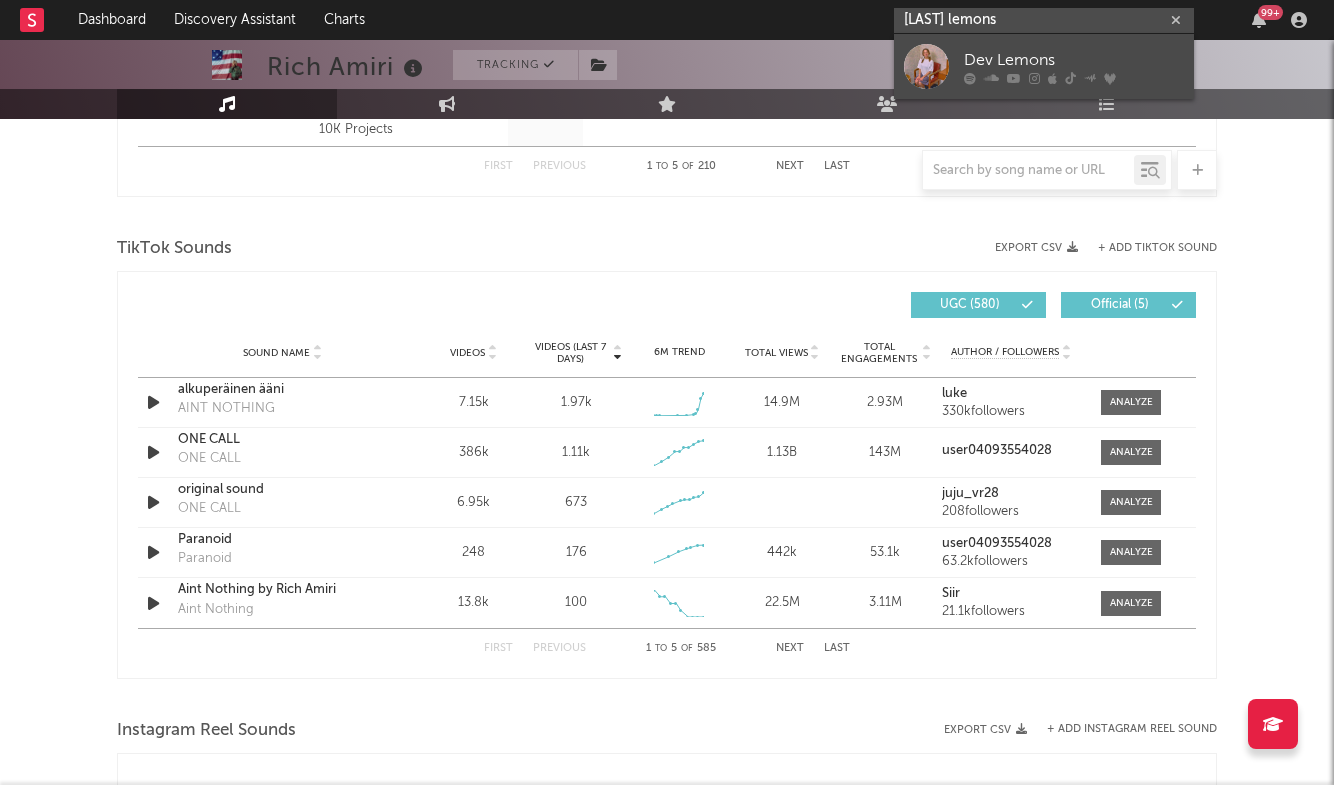 type on "[LAST] lemons" 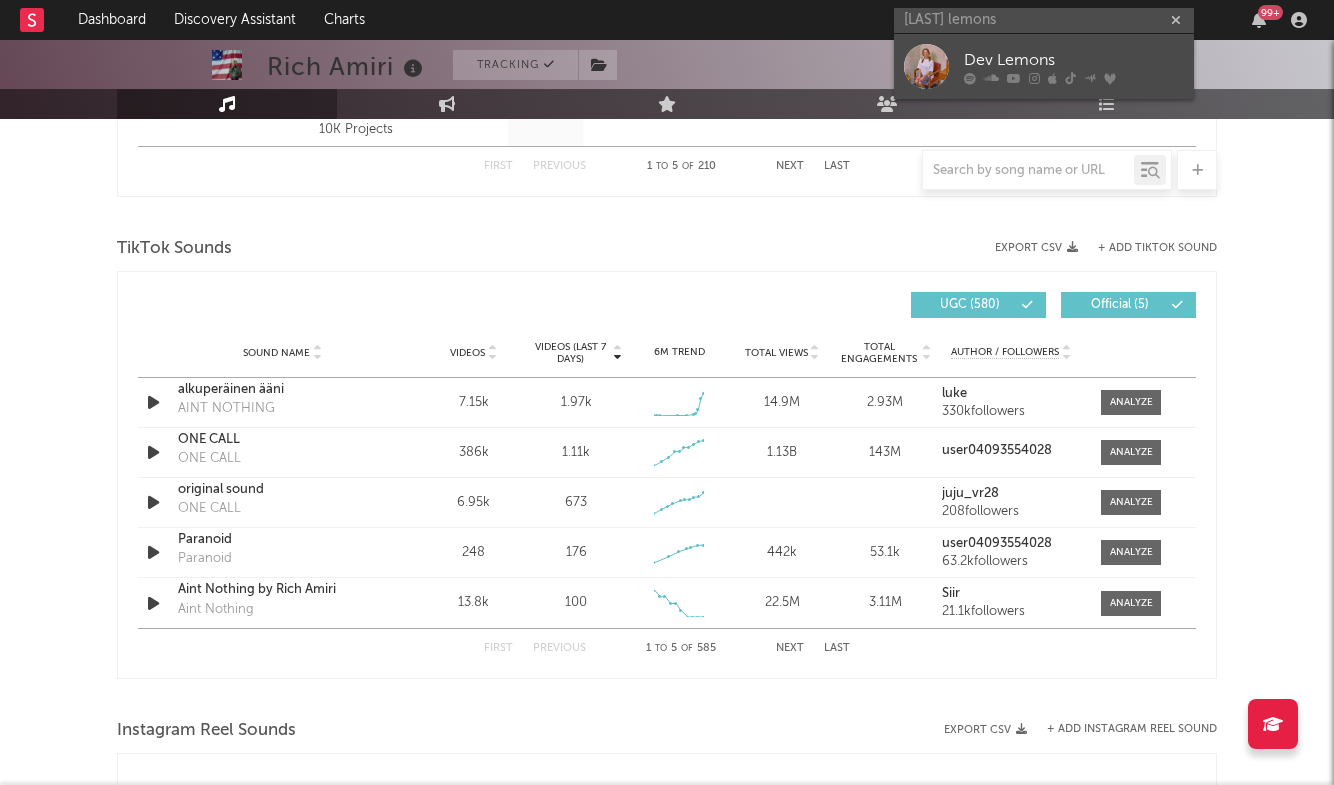 click on "Dev Lemons" at bounding box center (1044, 66) 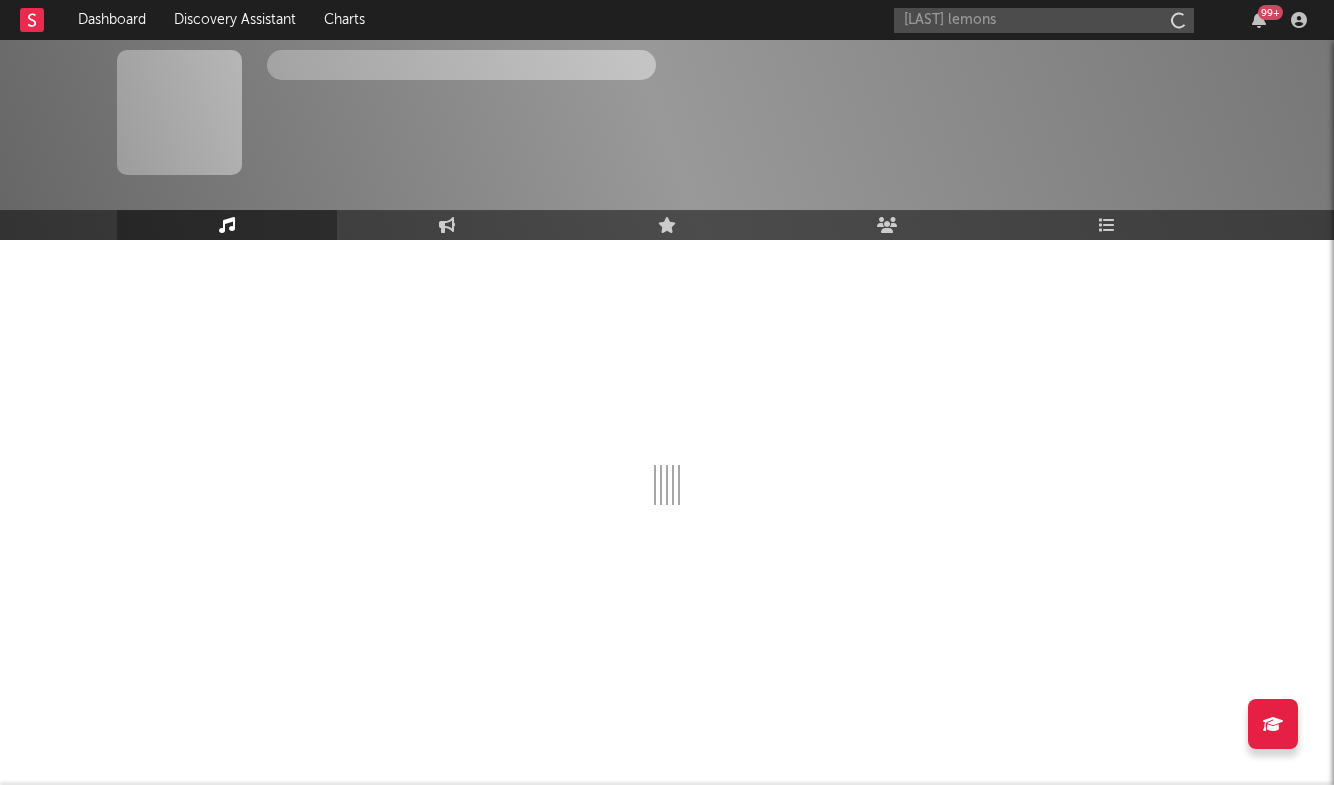 type 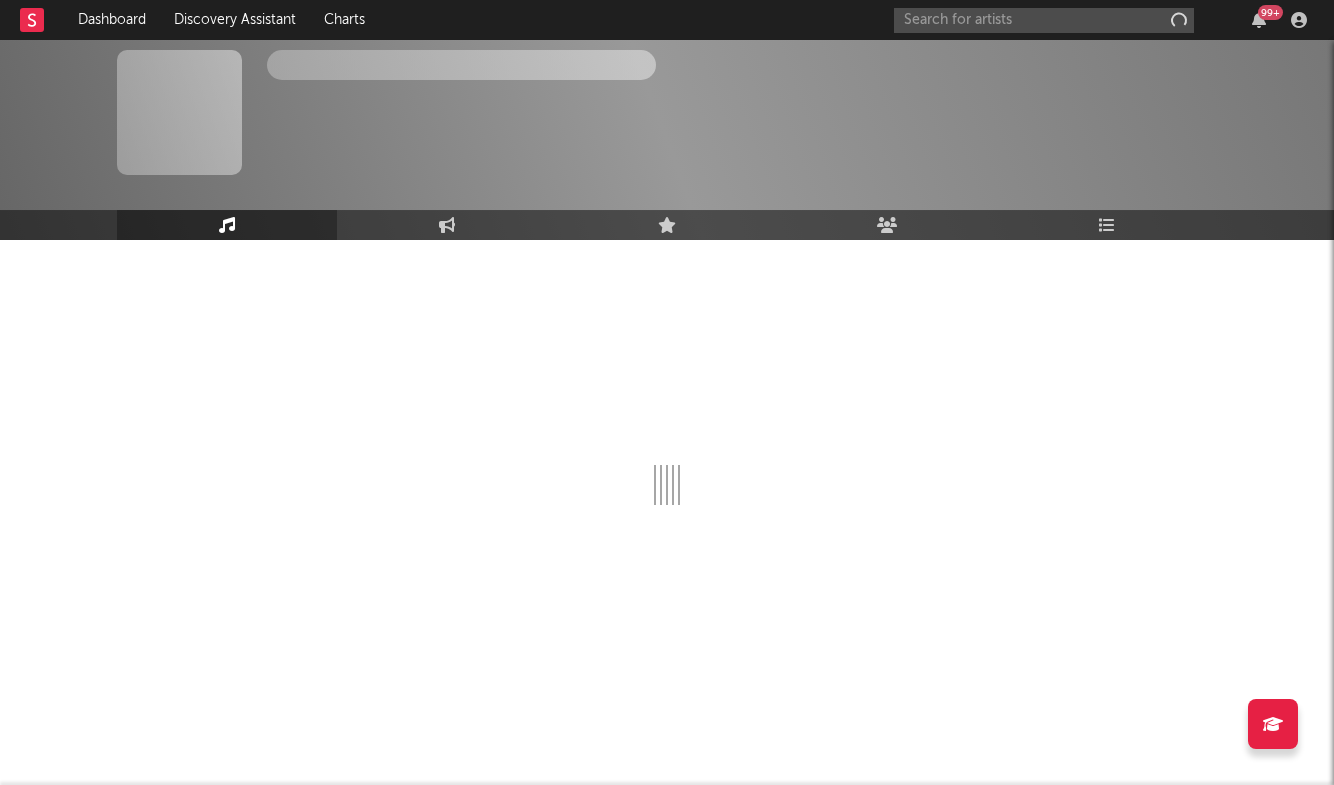 scroll, scrollTop: 0, scrollLeft: 0, axis: both 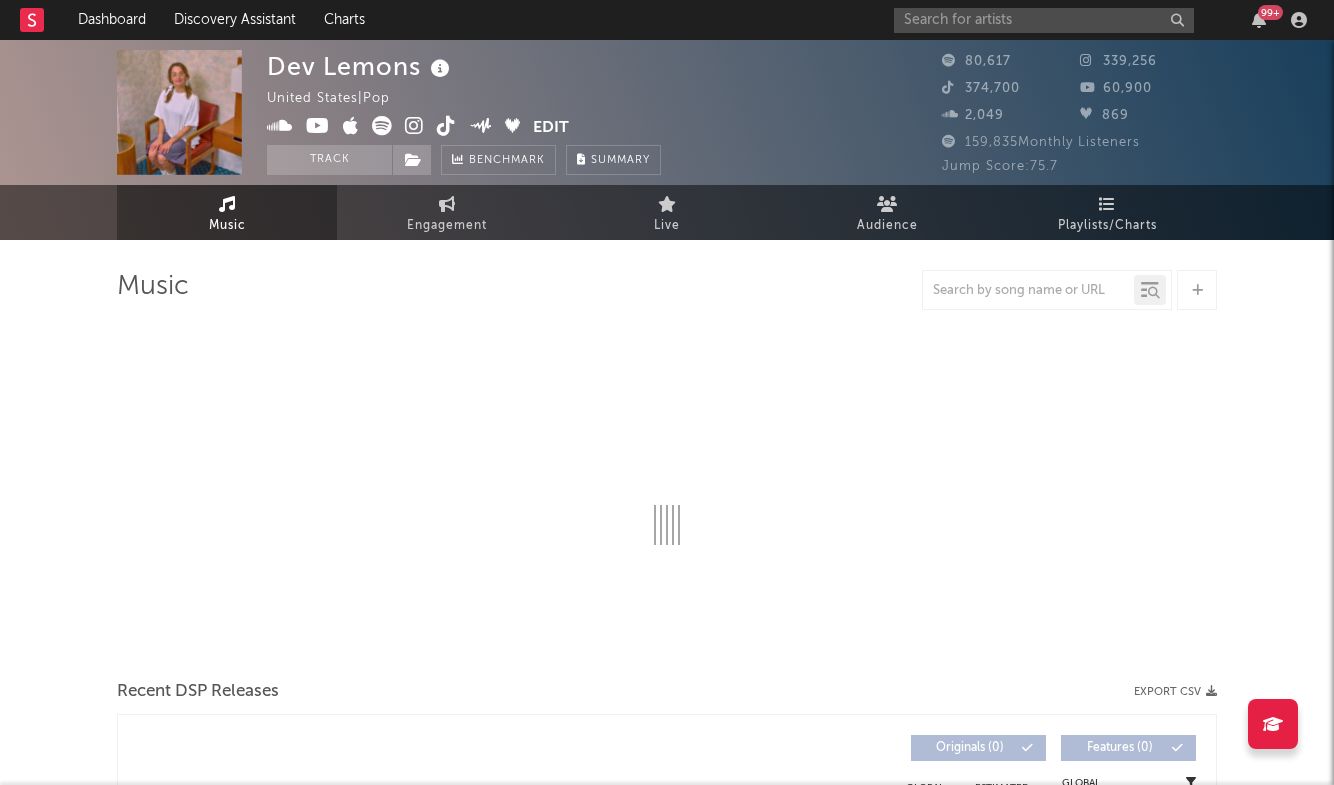 select on "6m" 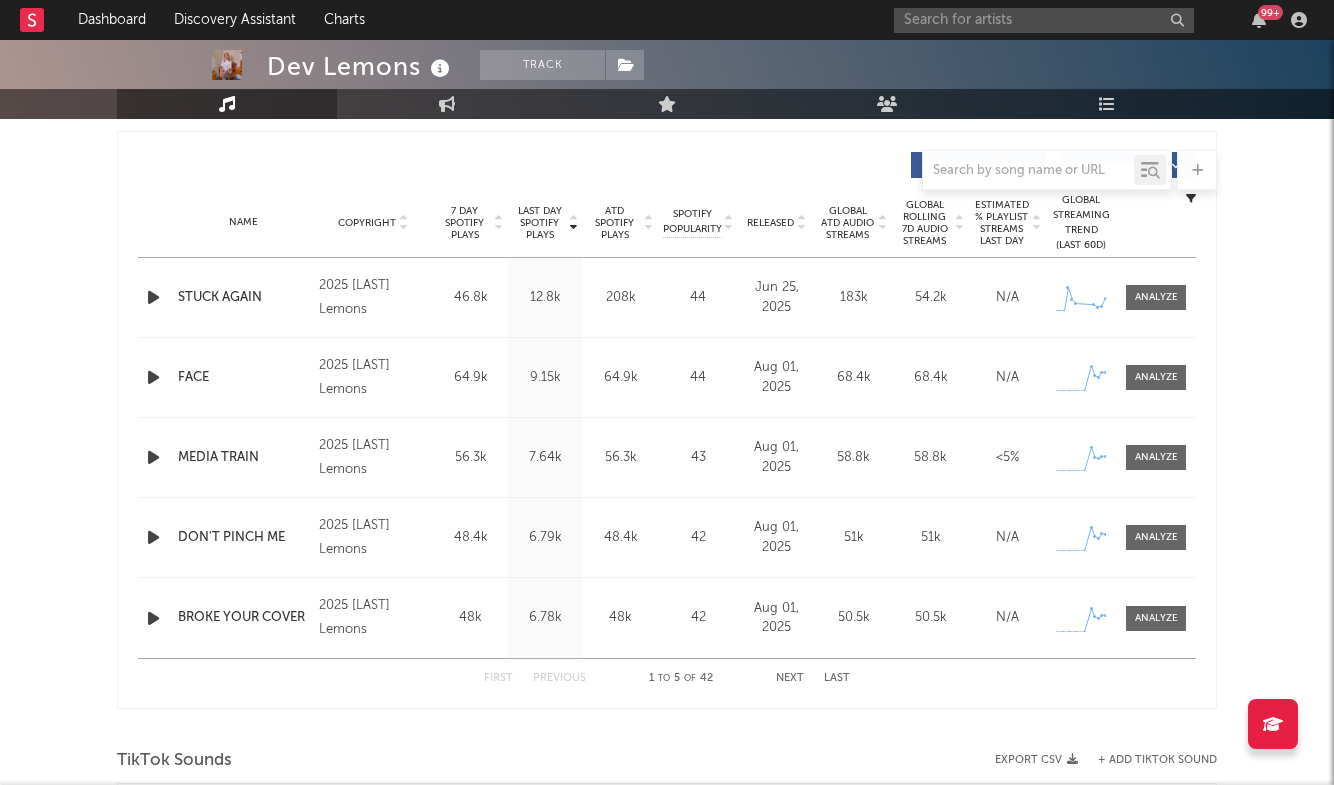scroll, scrollTop: 777, scrollLeft: 0, axis: vertical 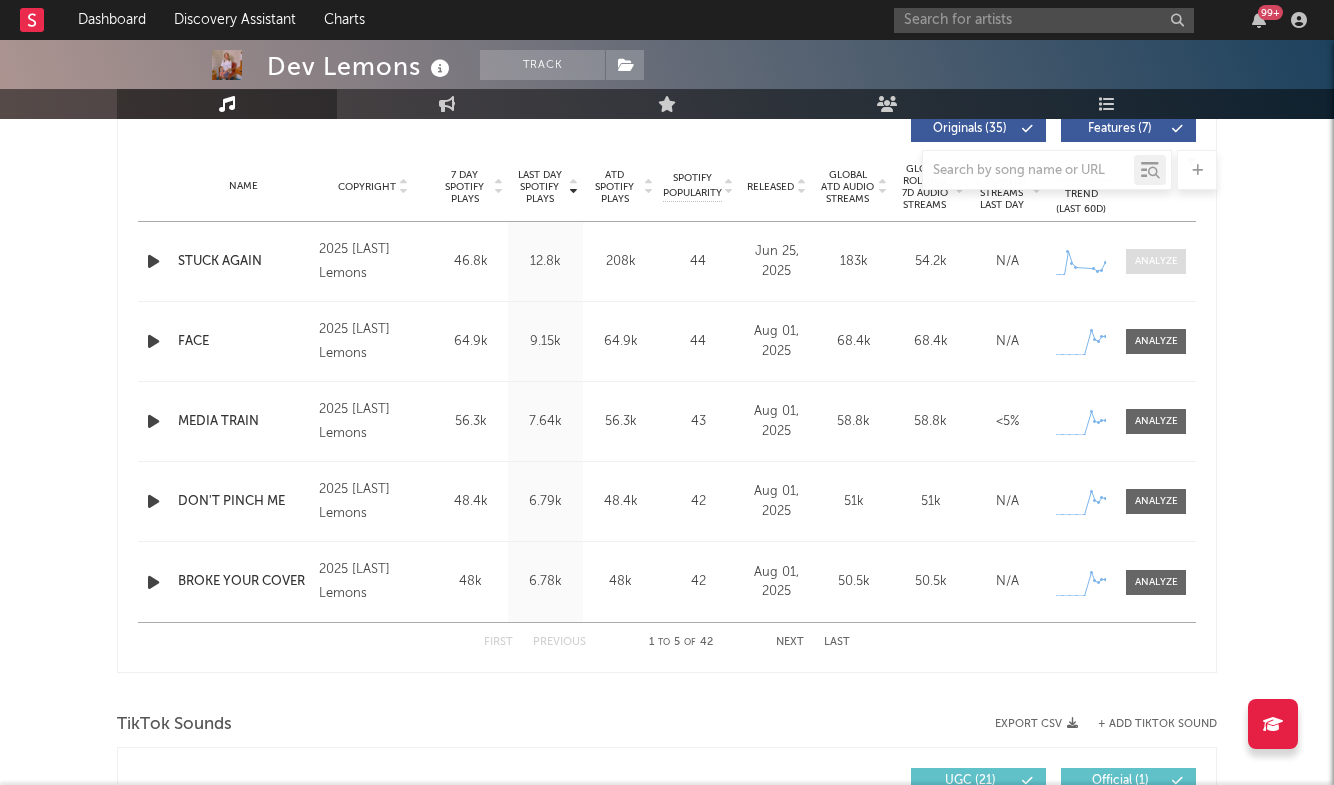 click at bounding box center [1156, 261] 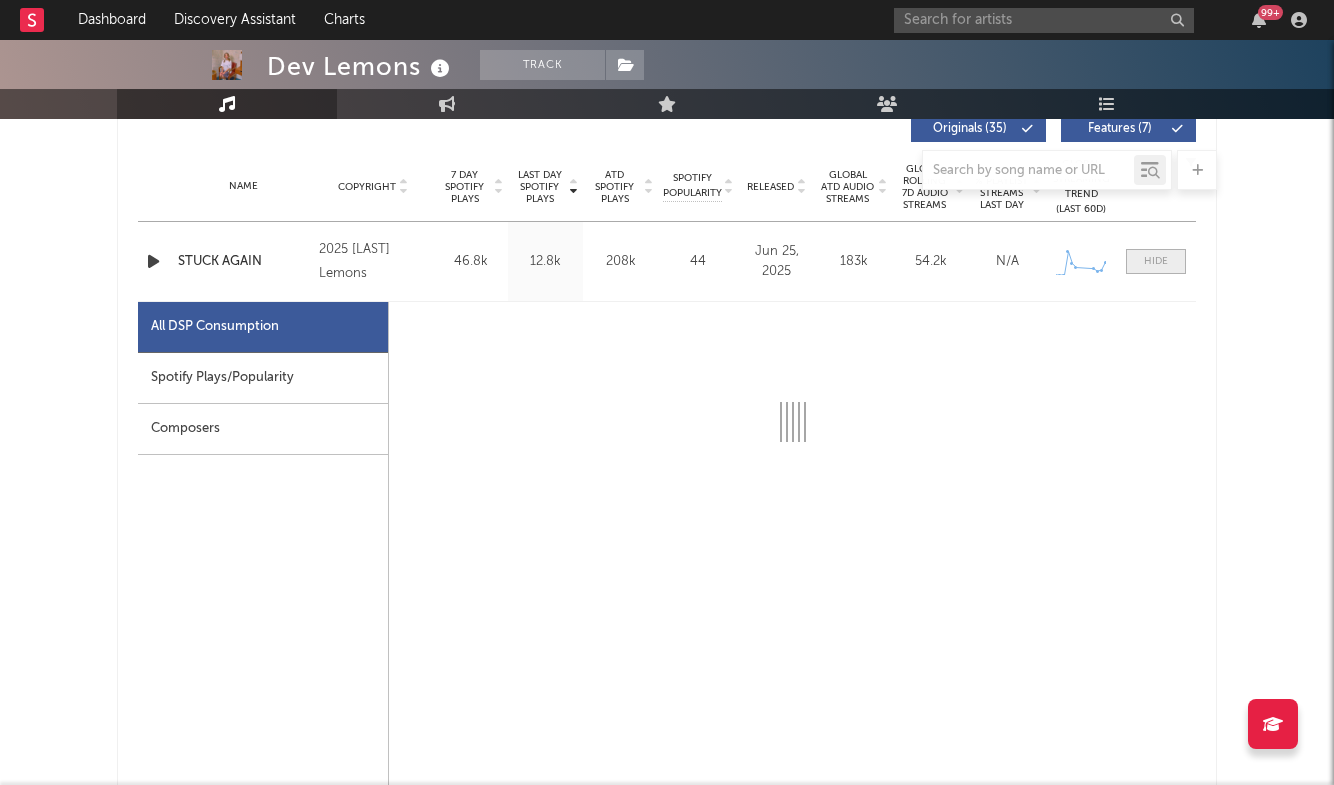 select on "1w" 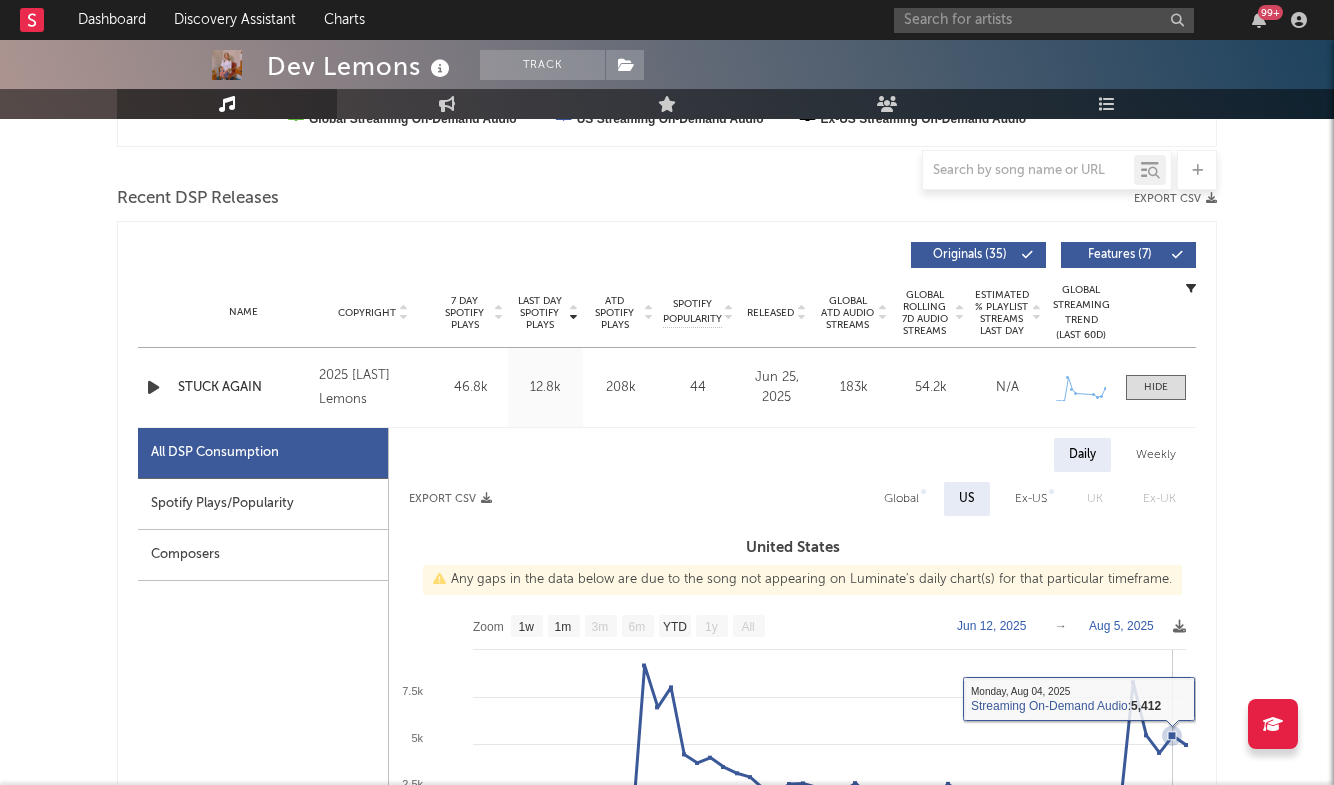 scroll, scrollTop: 605, scrollLeft: 0, axis: vertical 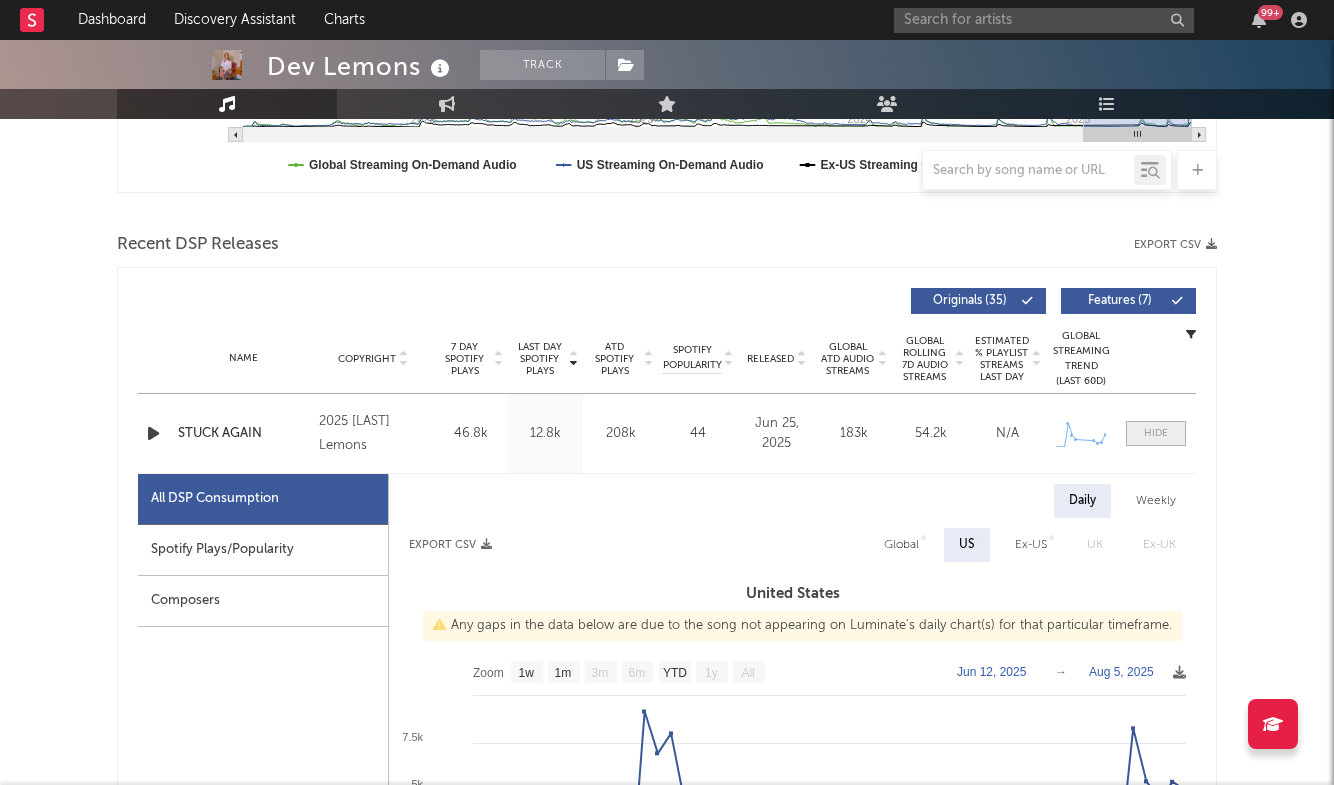 click at bounding box center (1156, 433) 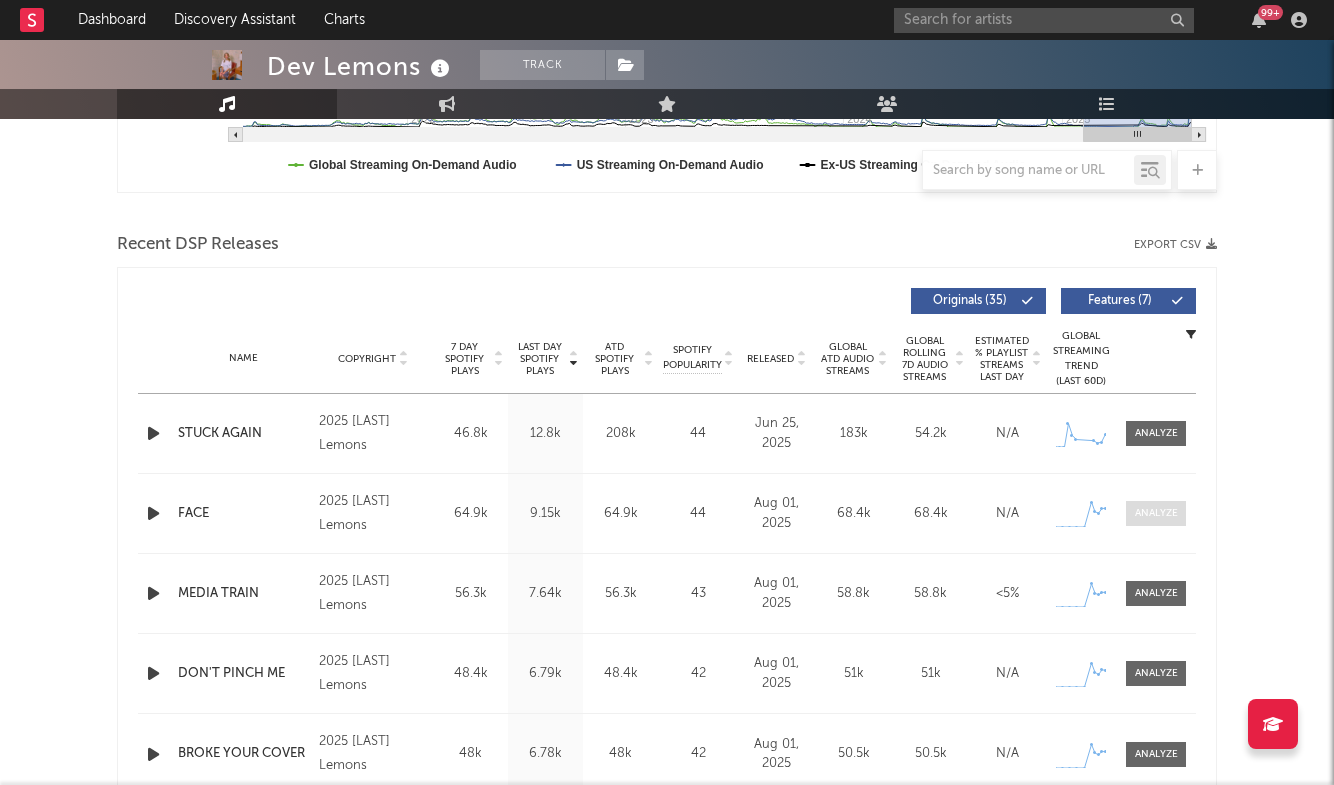click at bounding box center [1156, 513] 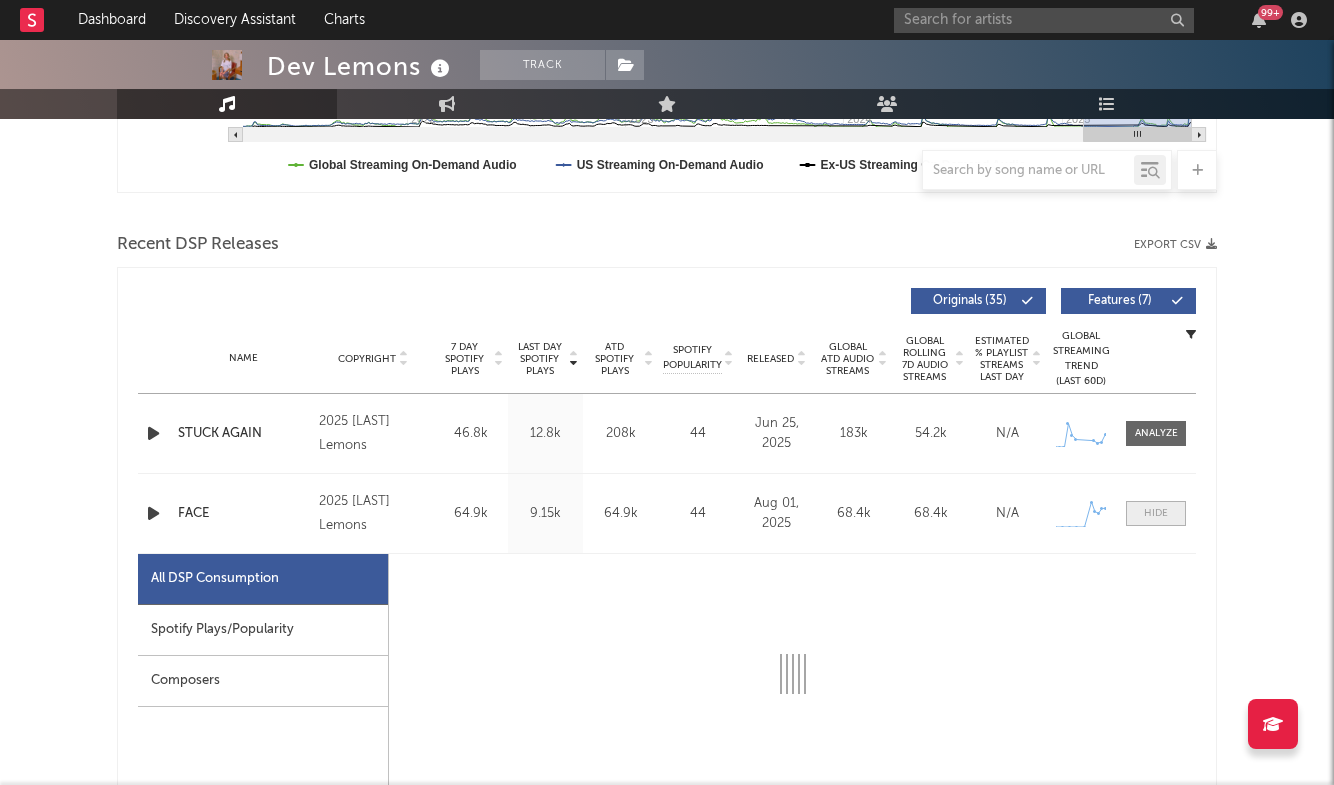 select on "1w" 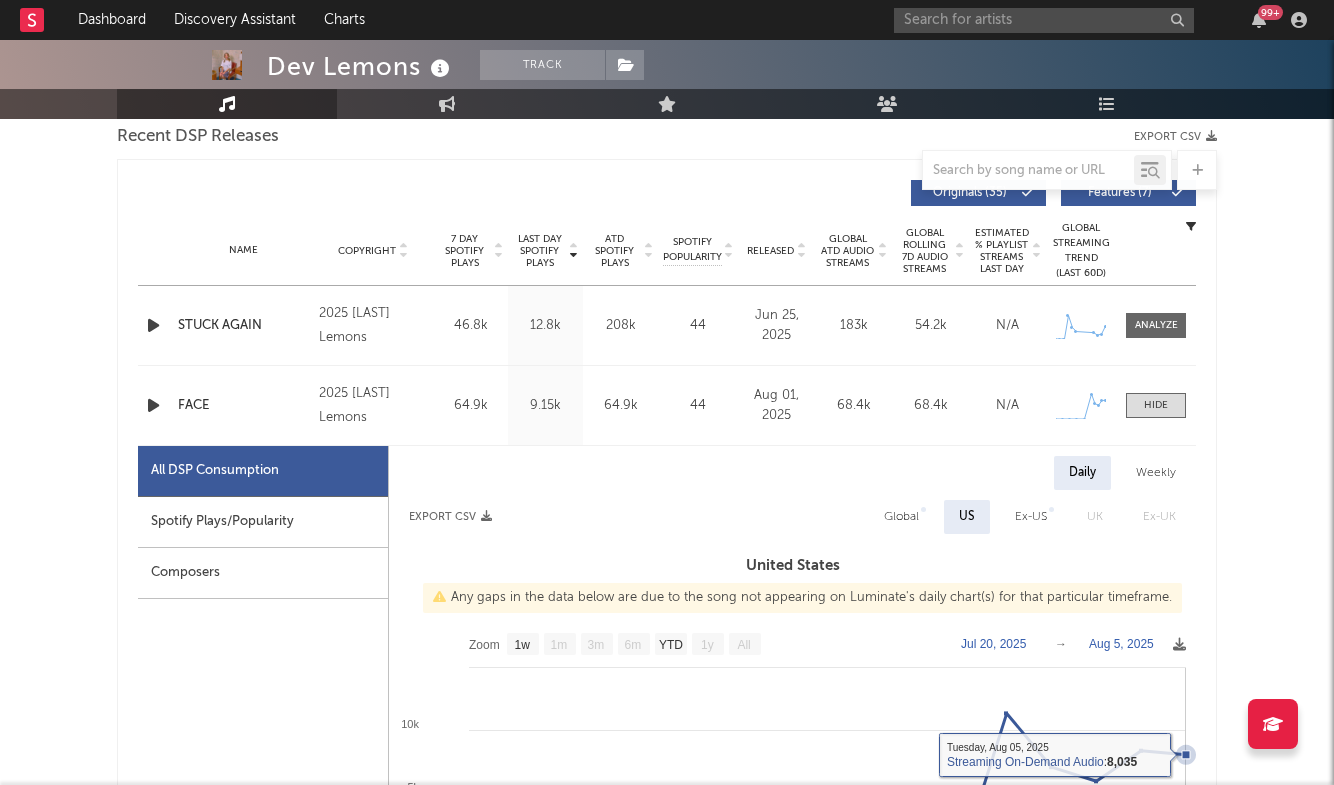 scroll, scrollTop: 681, scrollLeft: 0, axis: vertical 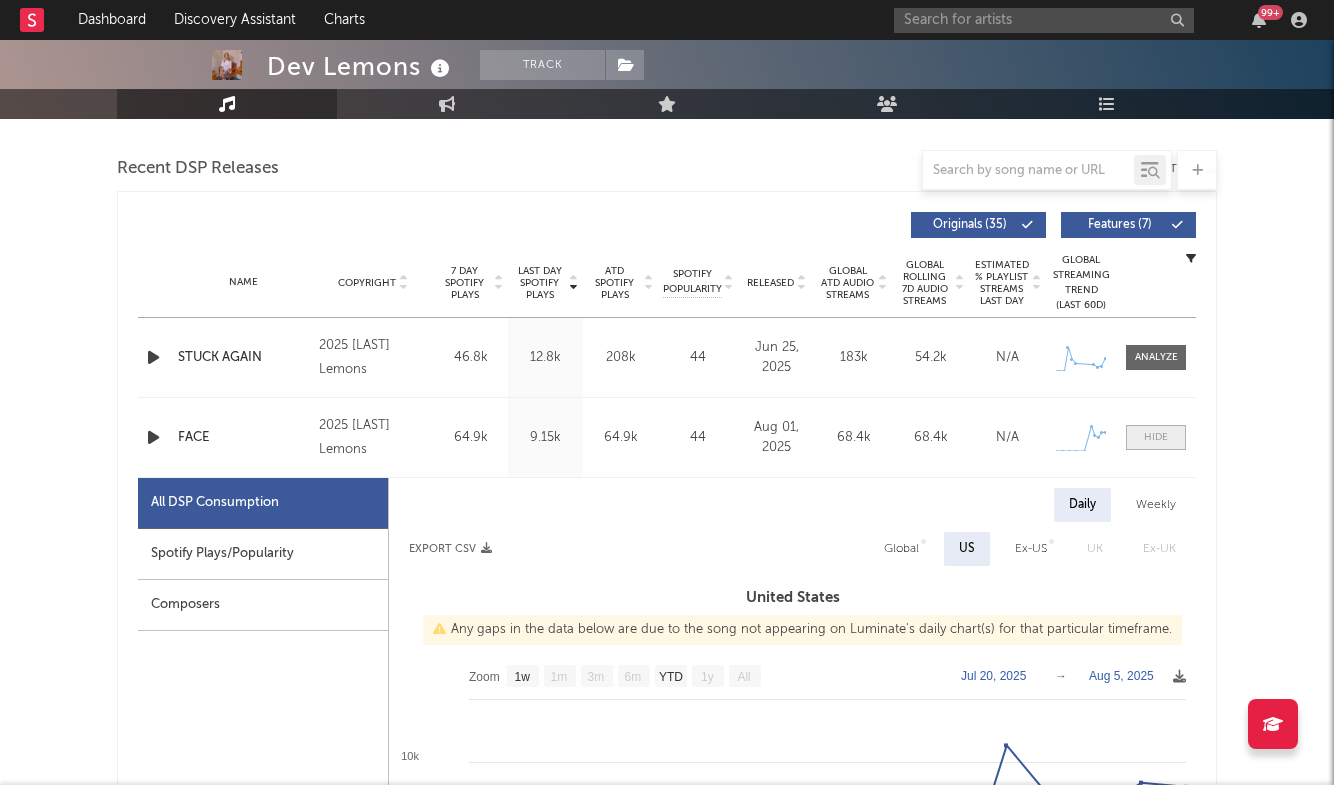 click at bounding box center (1156, 437) 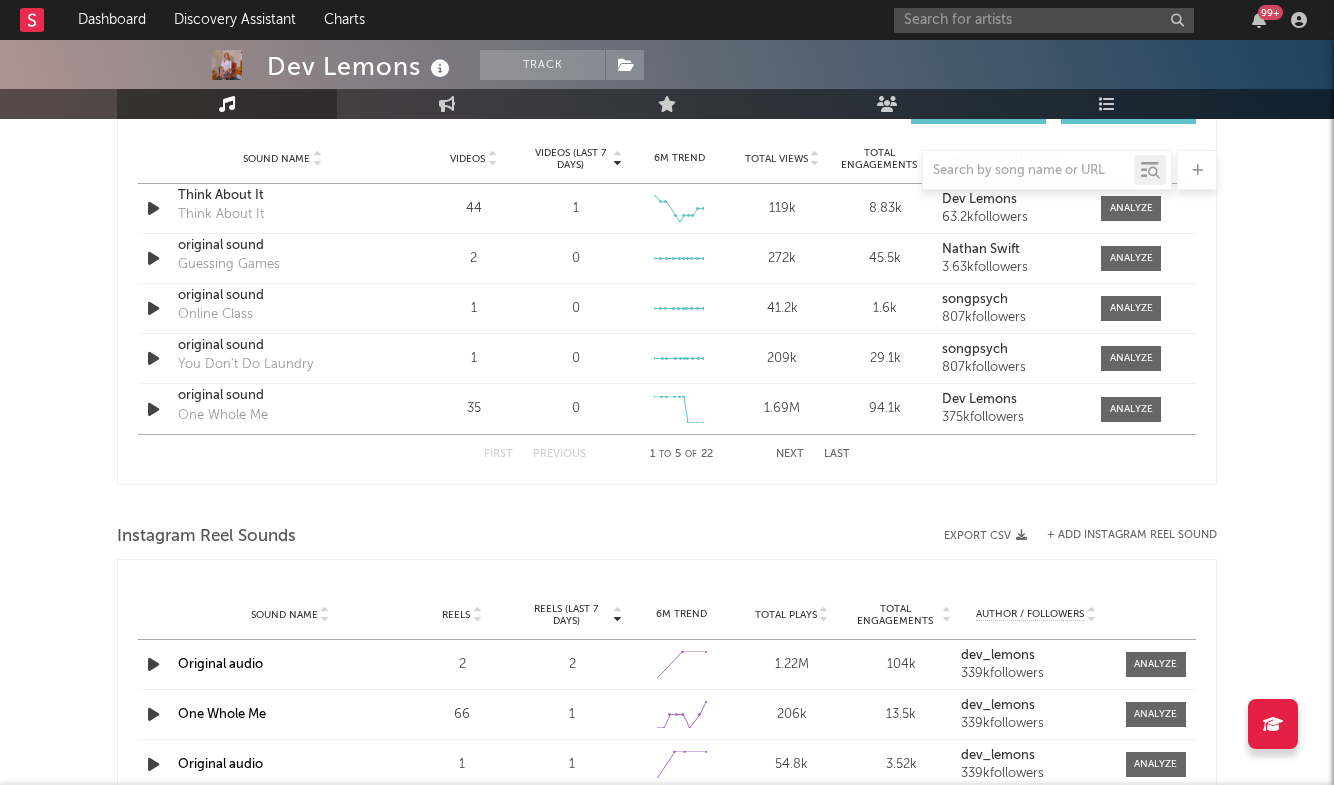 scroll, scrollTop: 1206, scrollLeft: 0, axis: vertical 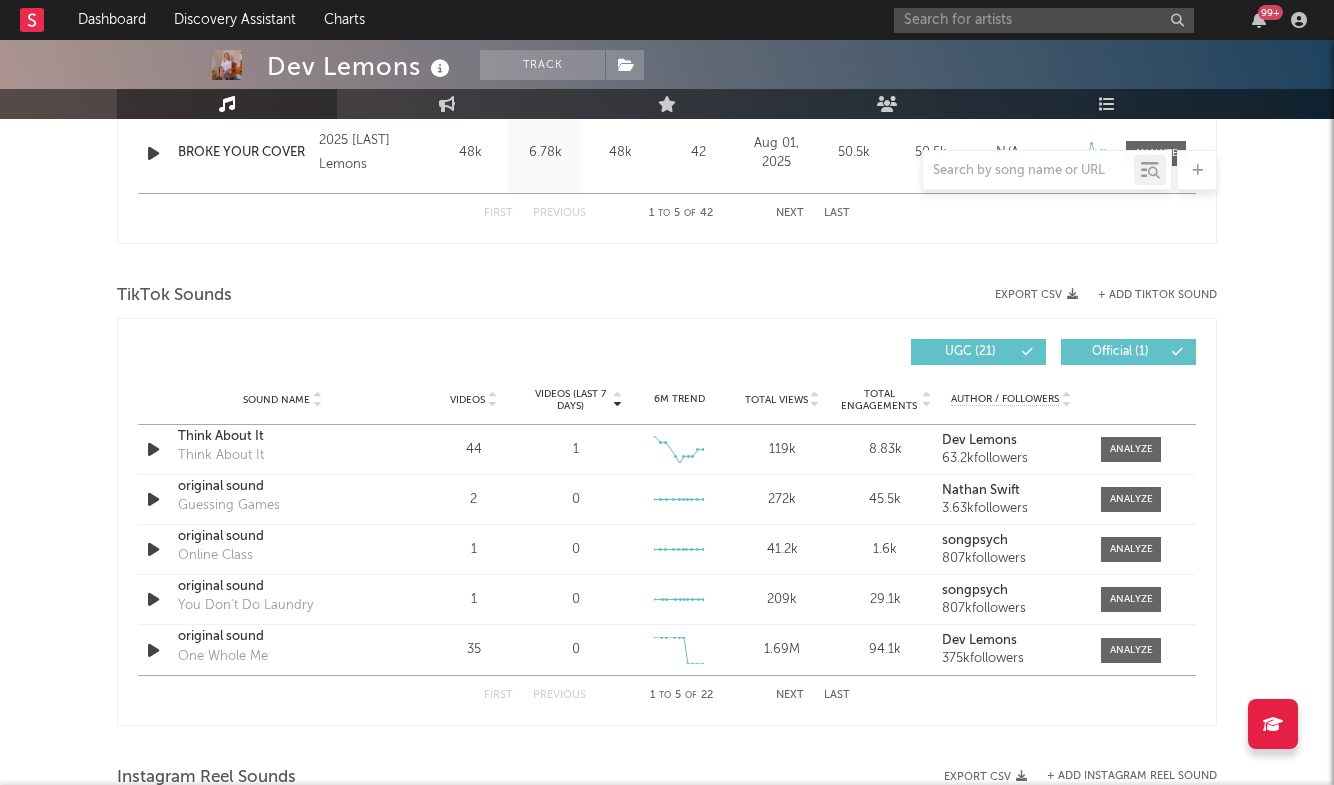 click on "Videos" at bounding box center (467, 400) 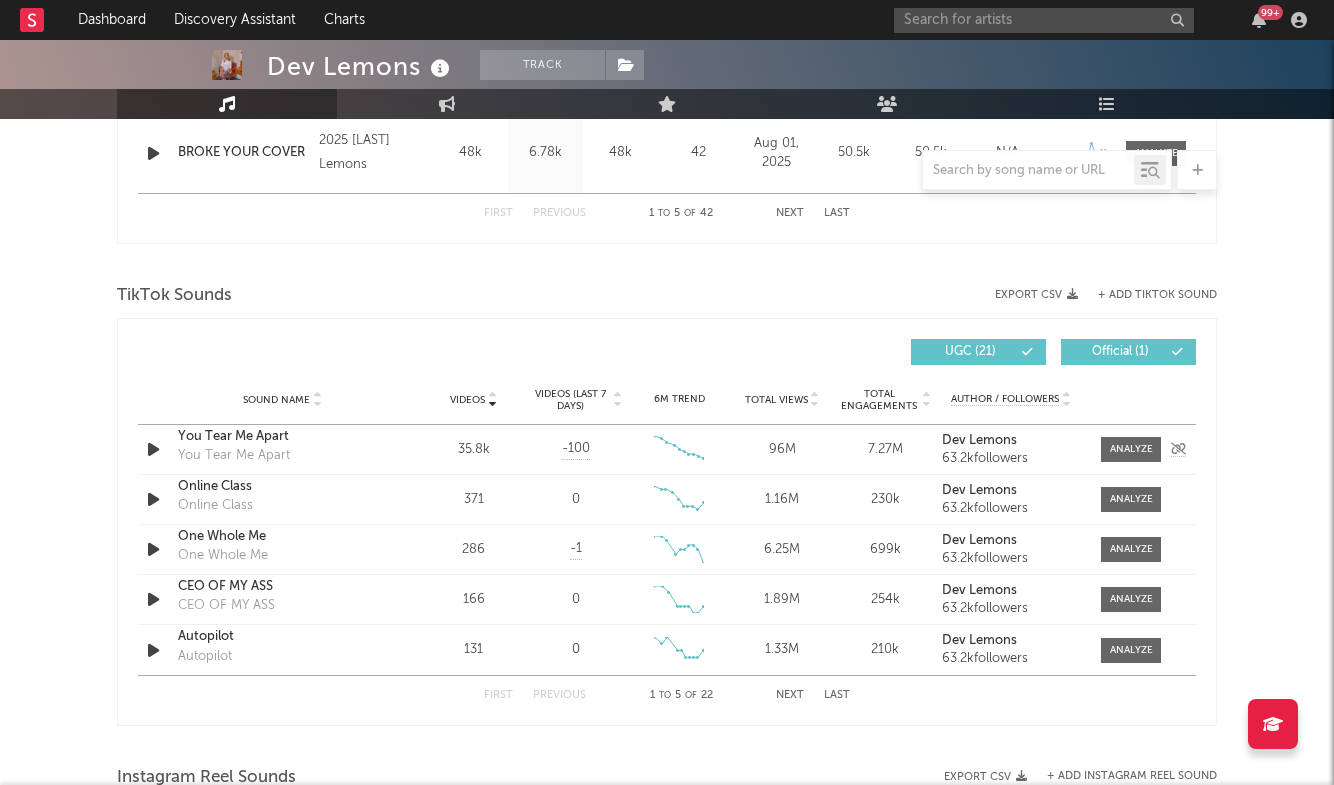click on "You Tear Me Apart" at bounding box center (282, 437) 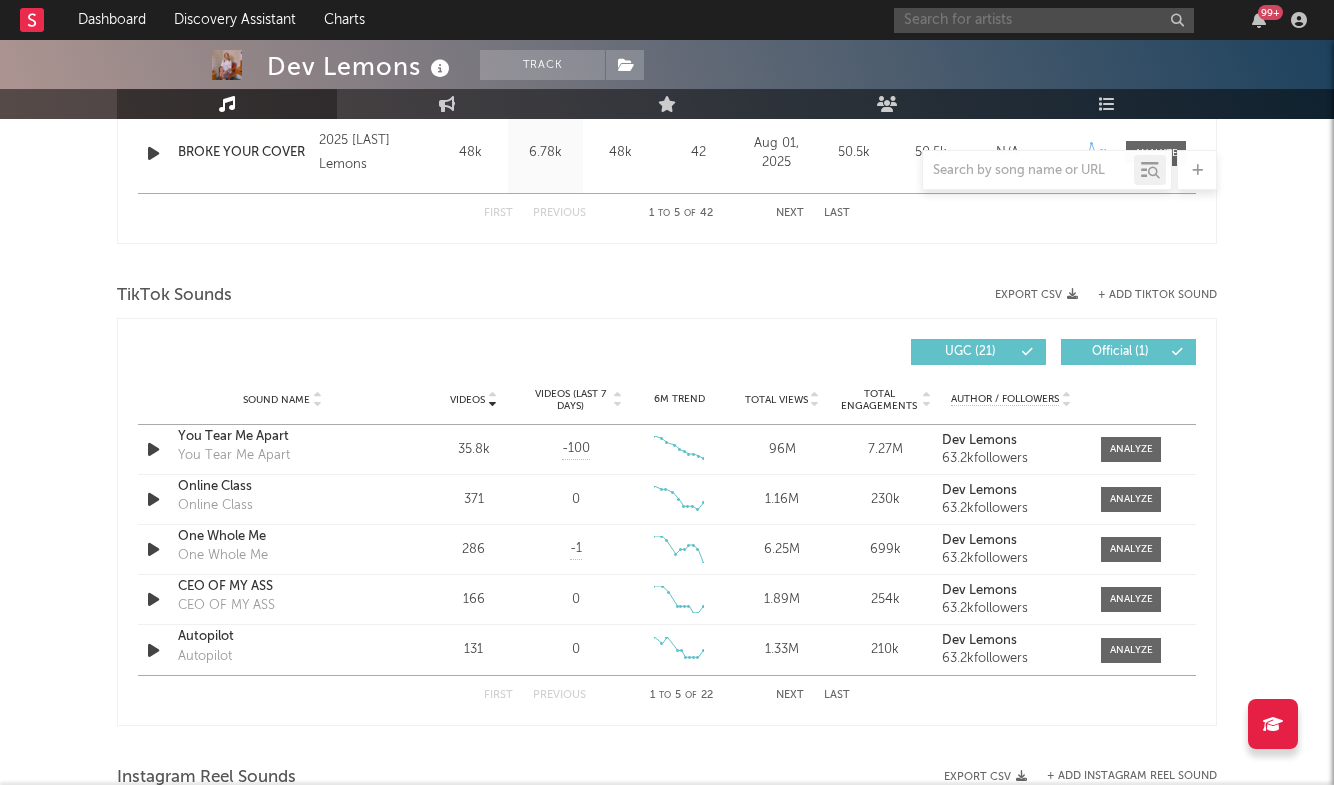 click at bounding box center (1044, 20) 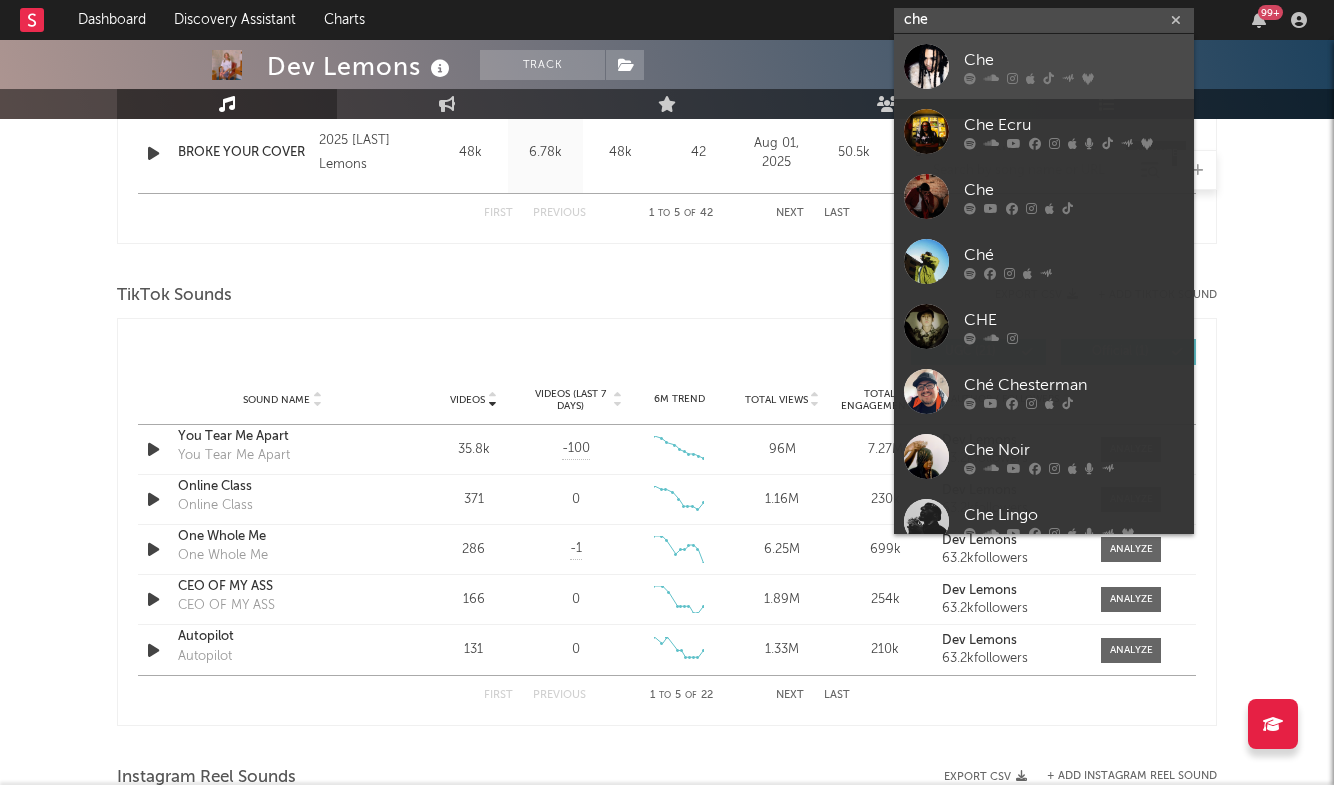 type on "che" 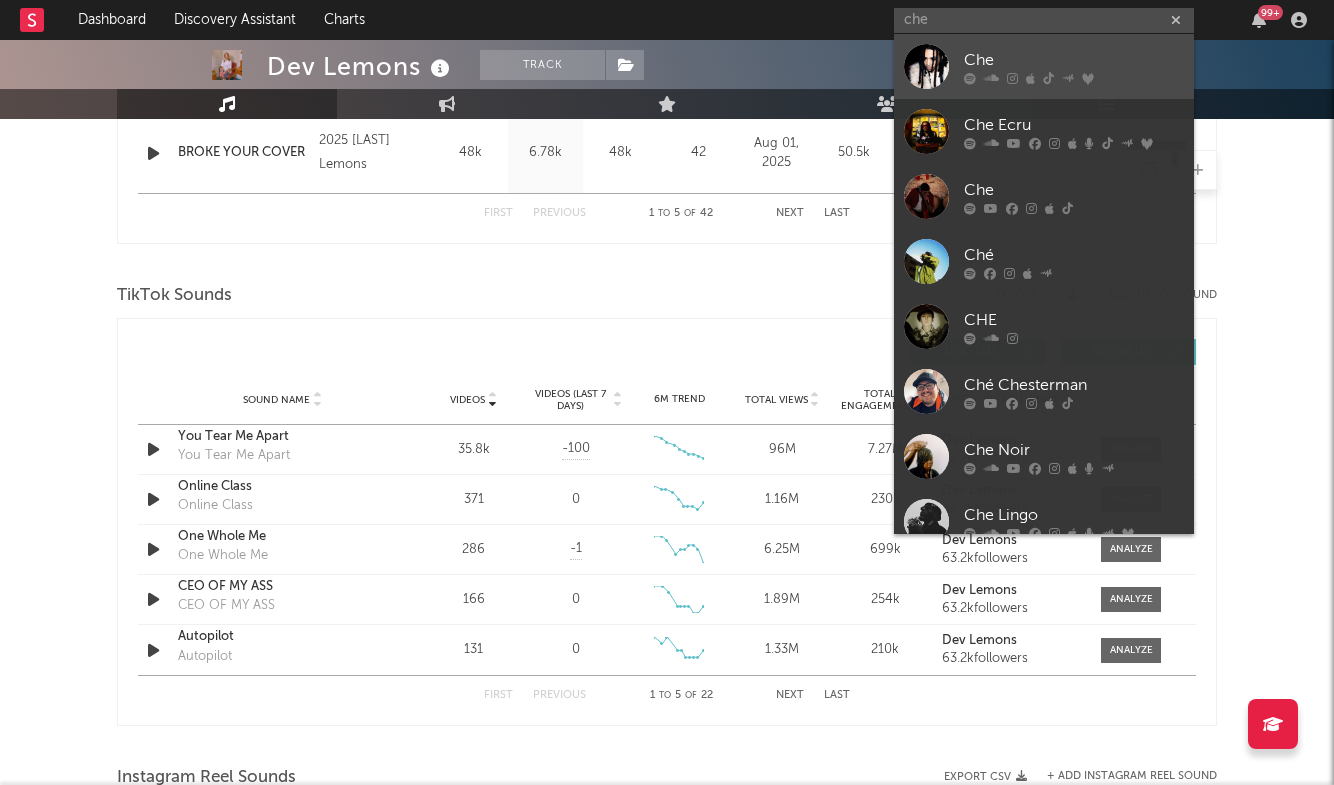 click on "Che" at bounding box center [1074, 60] 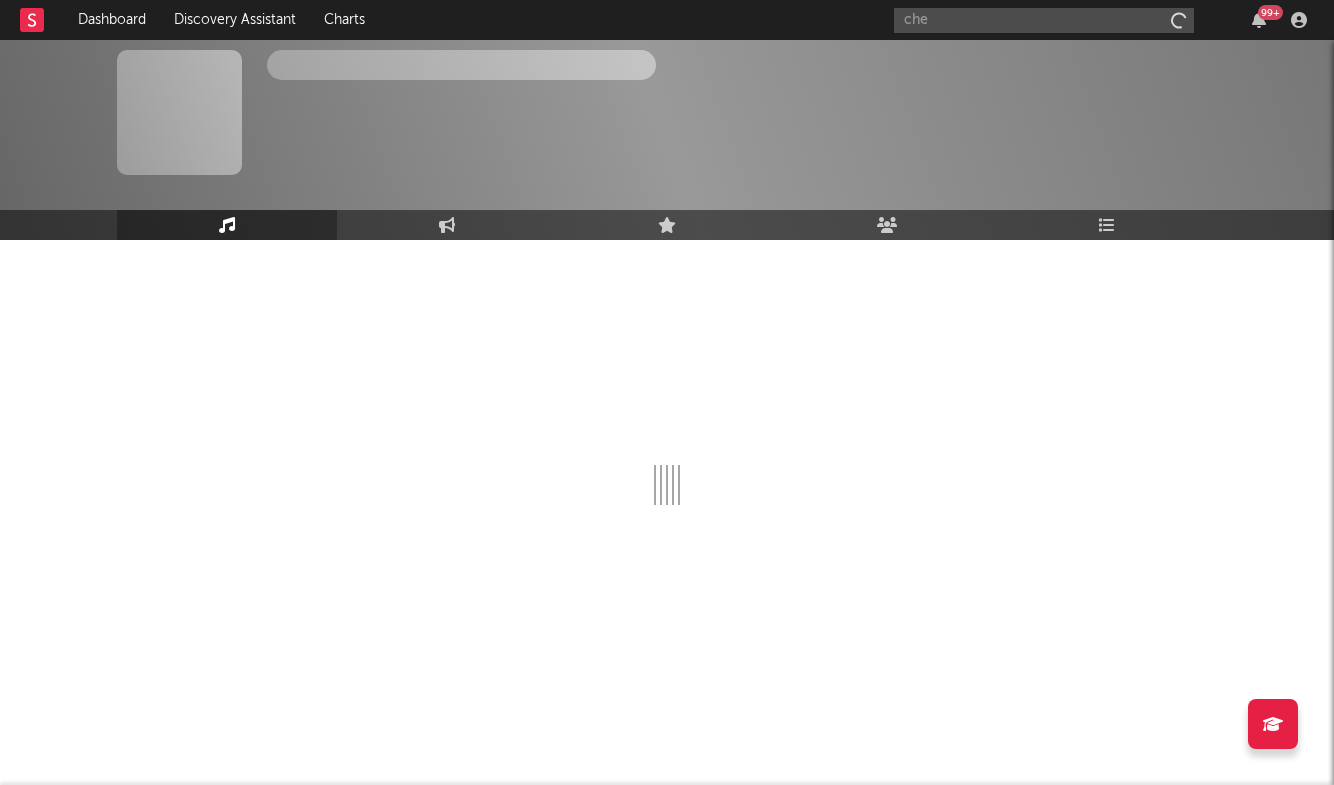 type 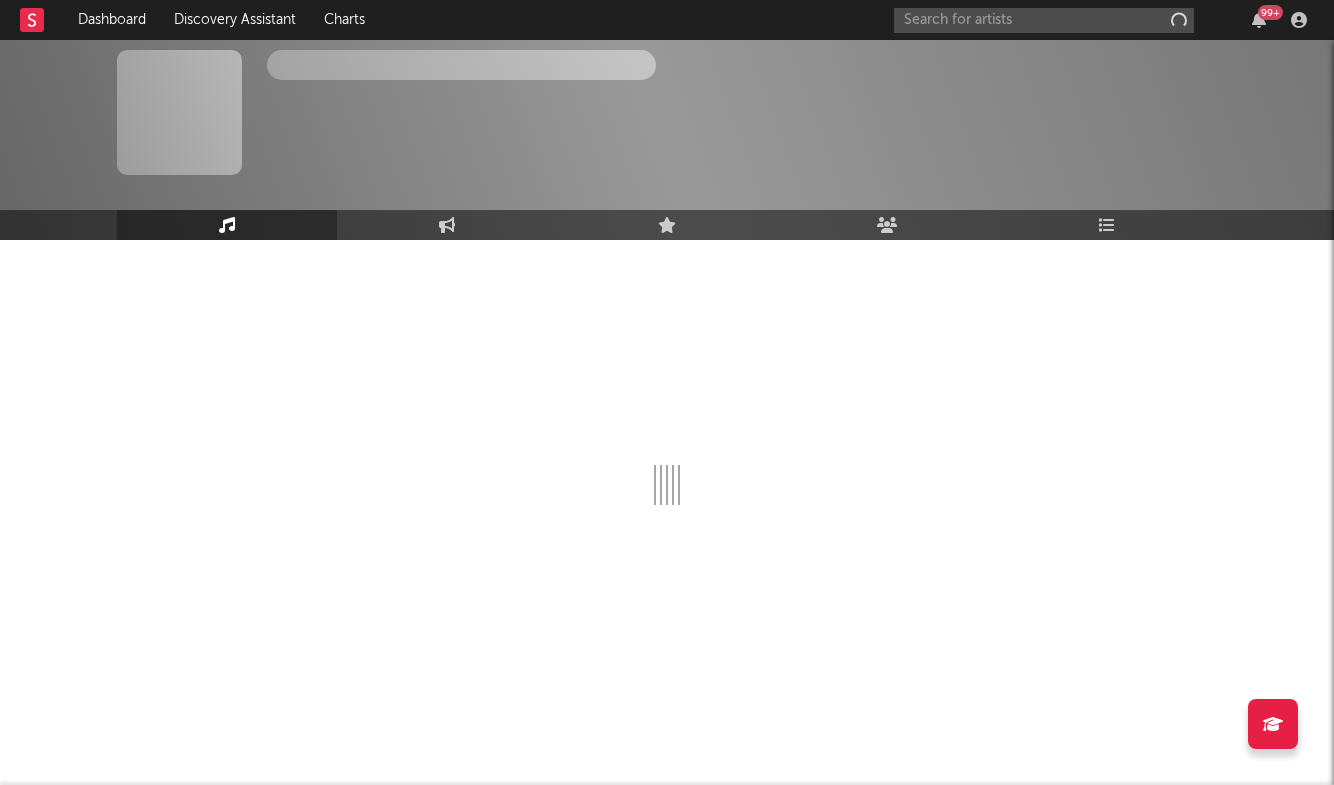 scroll, scrollTop: 0, scrollLeft: 0, axis: both 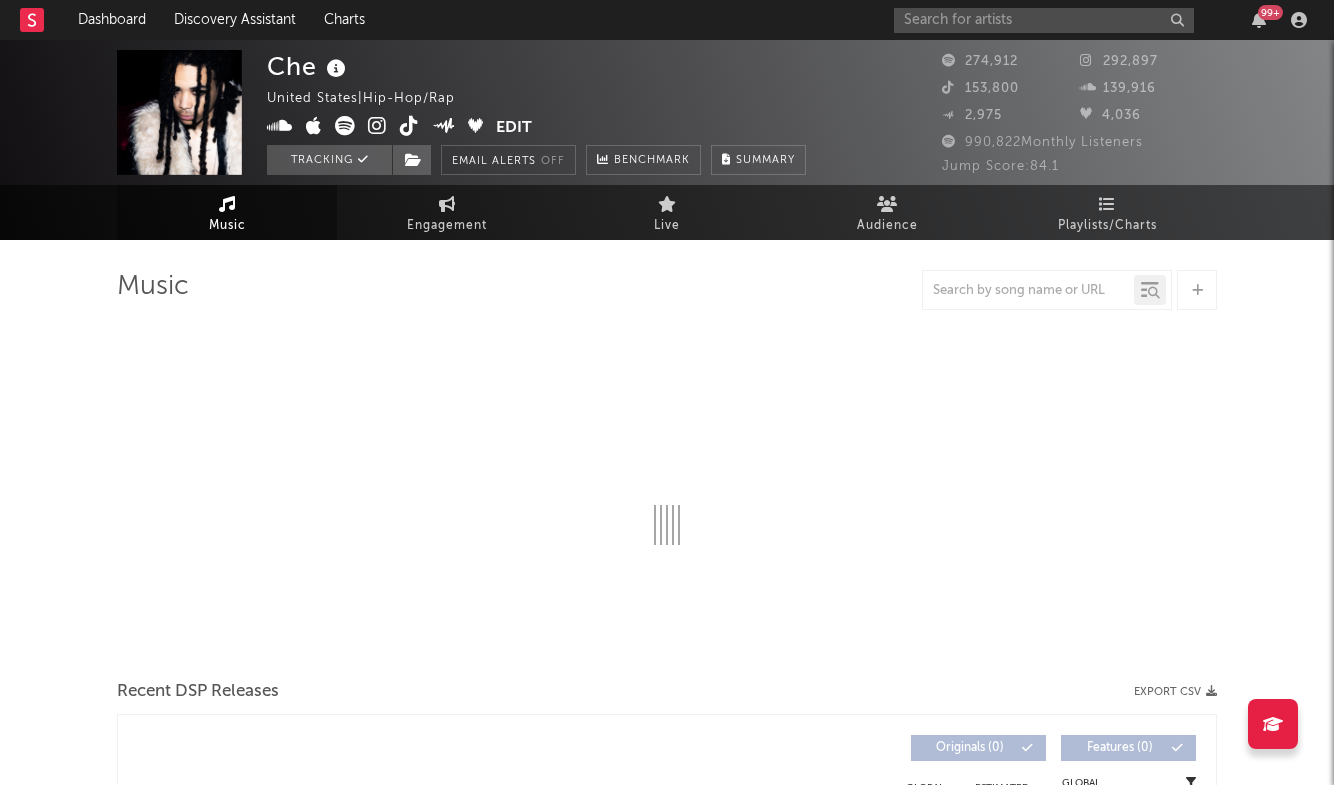 select on "6m" 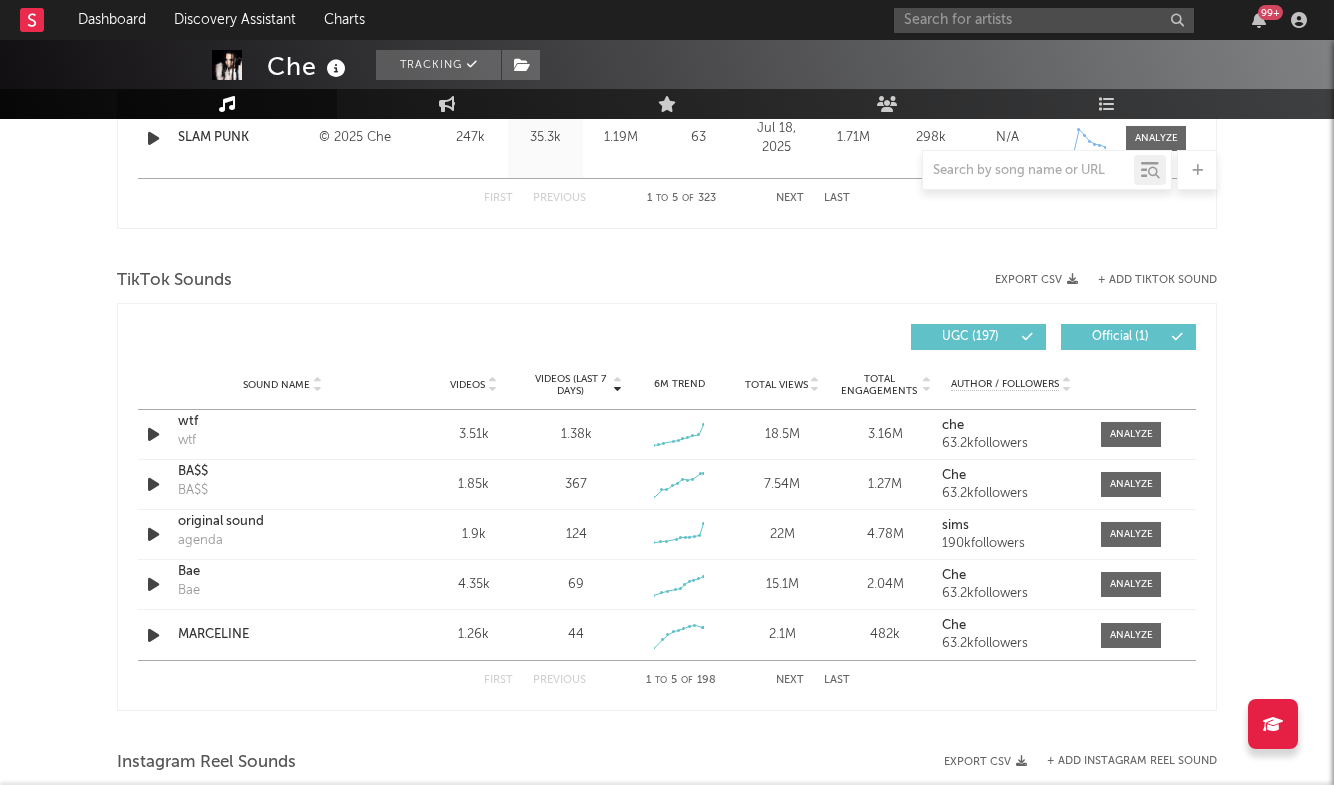 scroll, scrollTop: 1244, scrollLeft: 0, axis: vertical 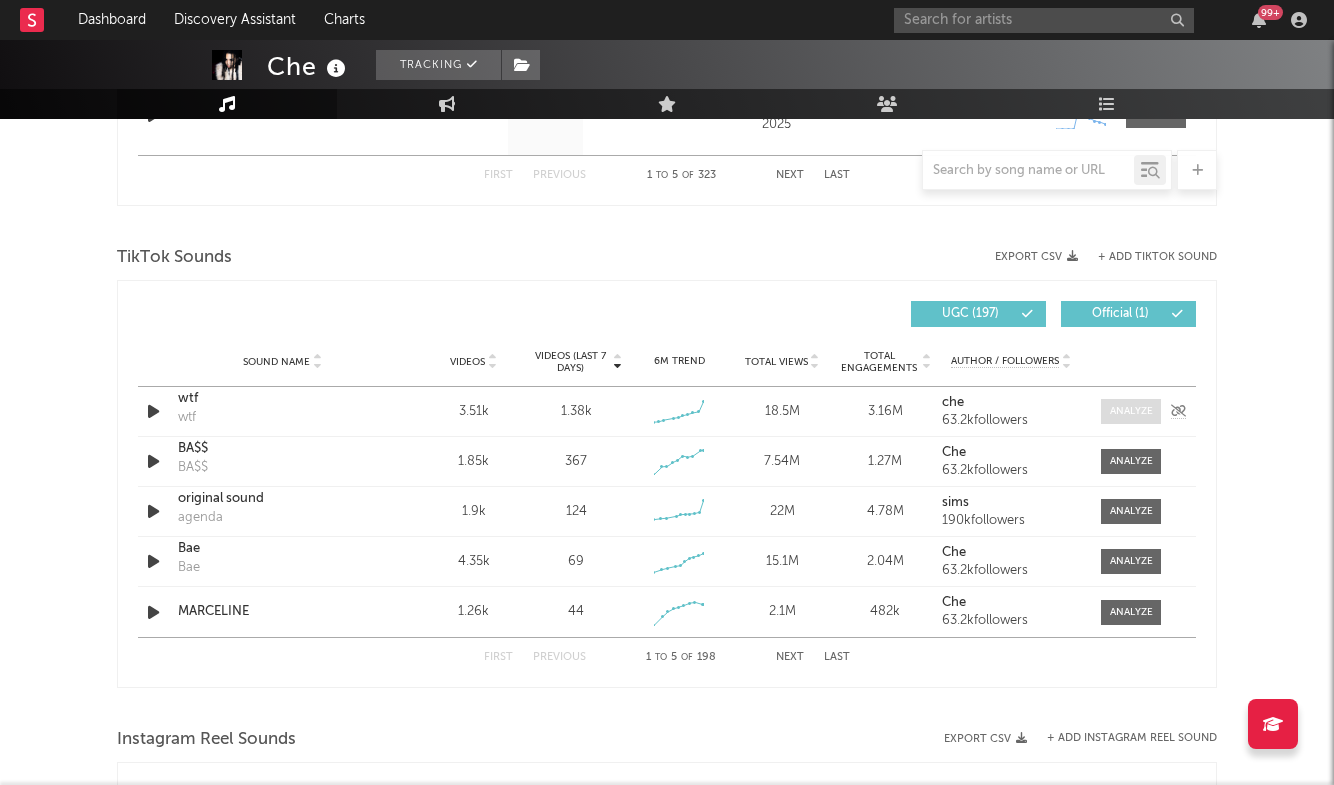 click at bounding box center [1131, 411] 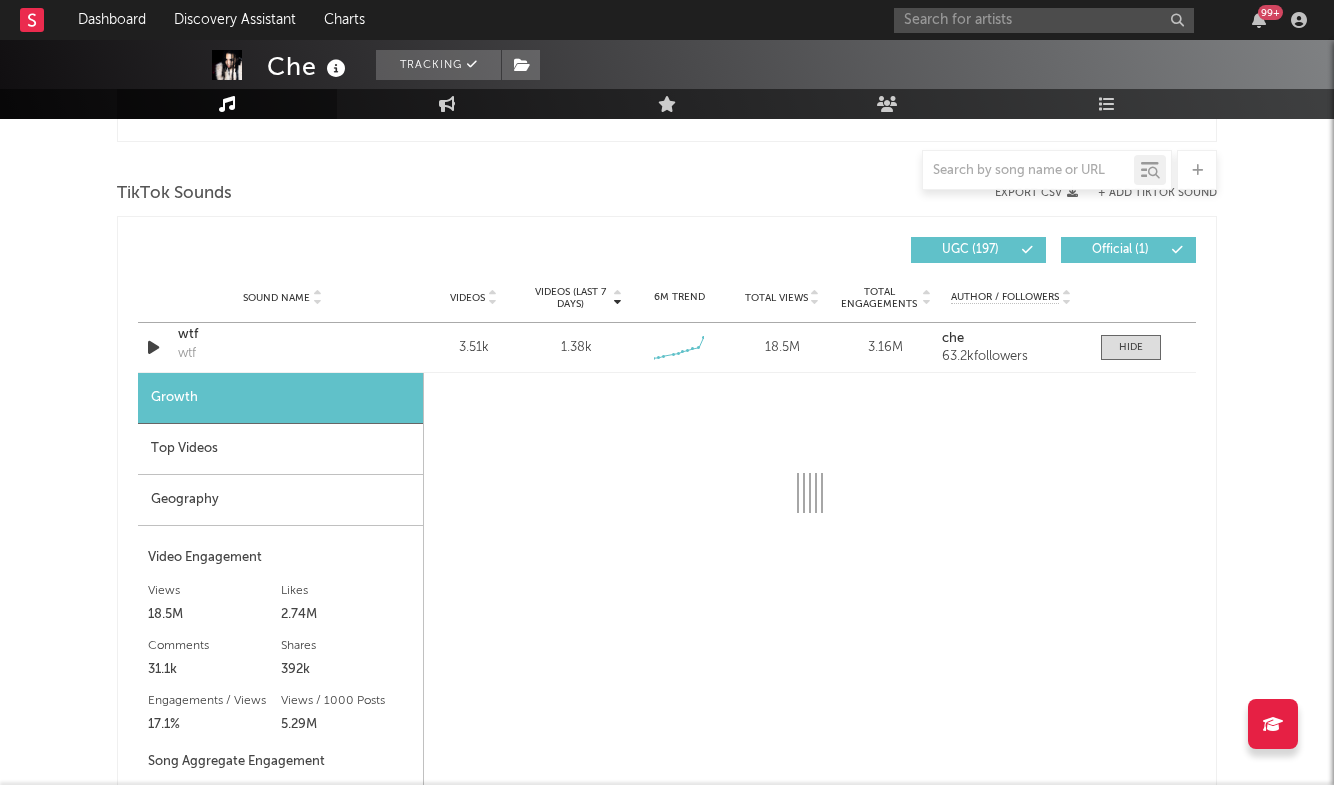 scroll, scrollTop: 1305, scrollLeft: 0, axis: vertical 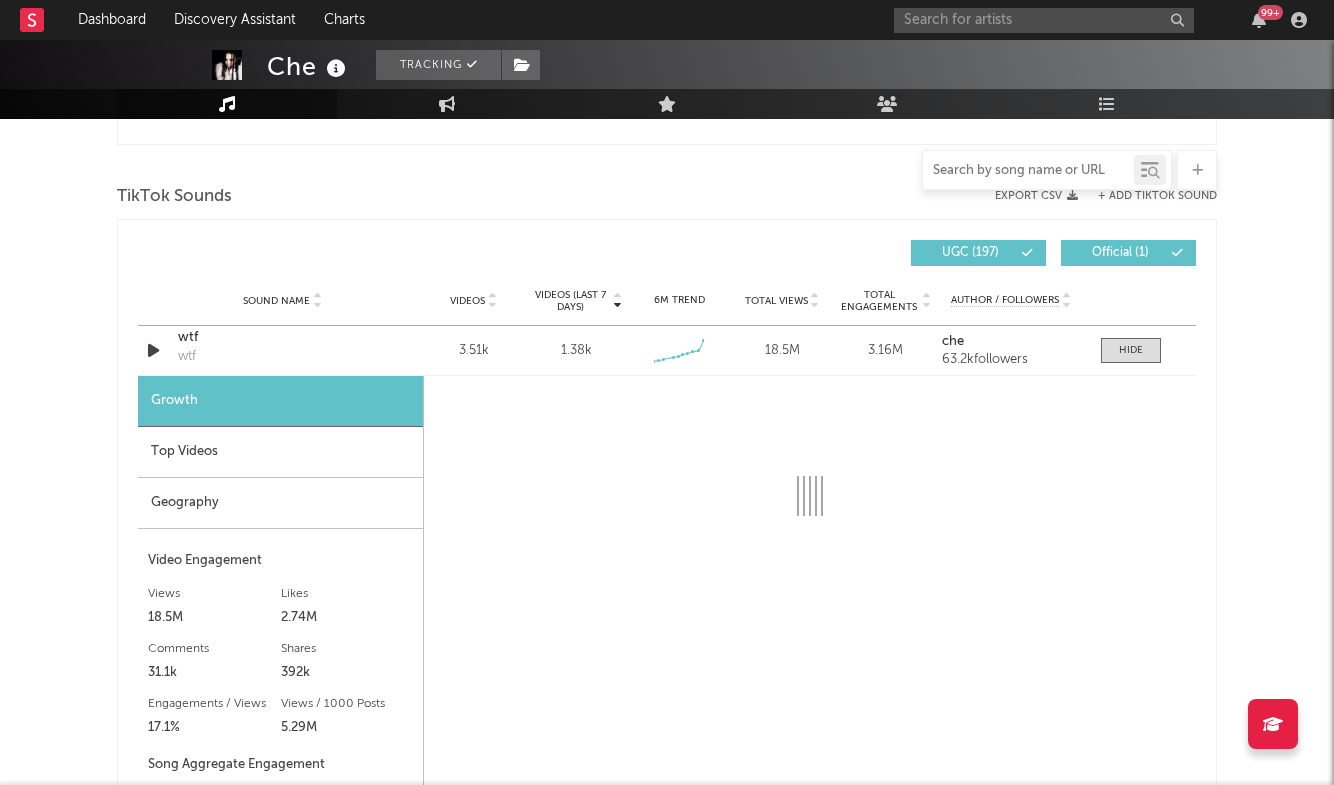 click at bounding box center (1028, 171) 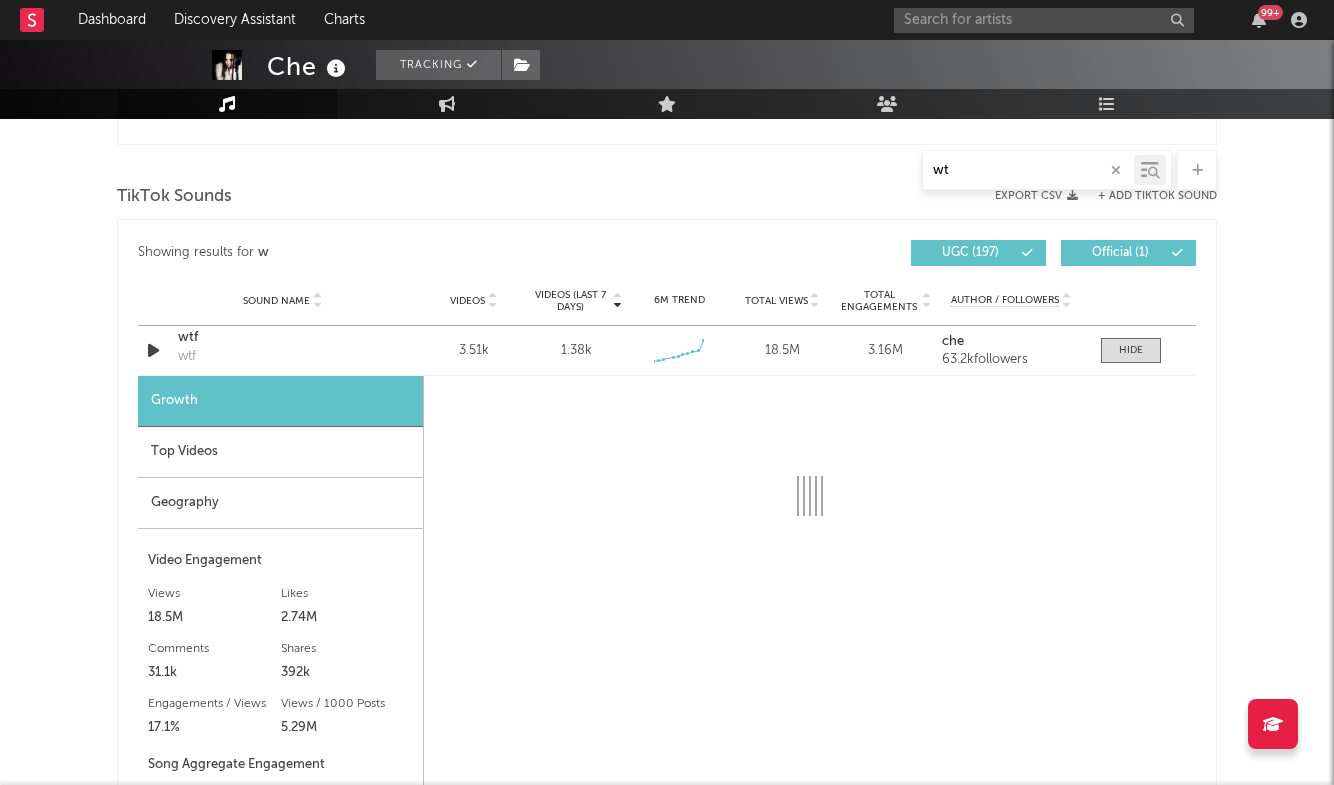 type on "wtf" 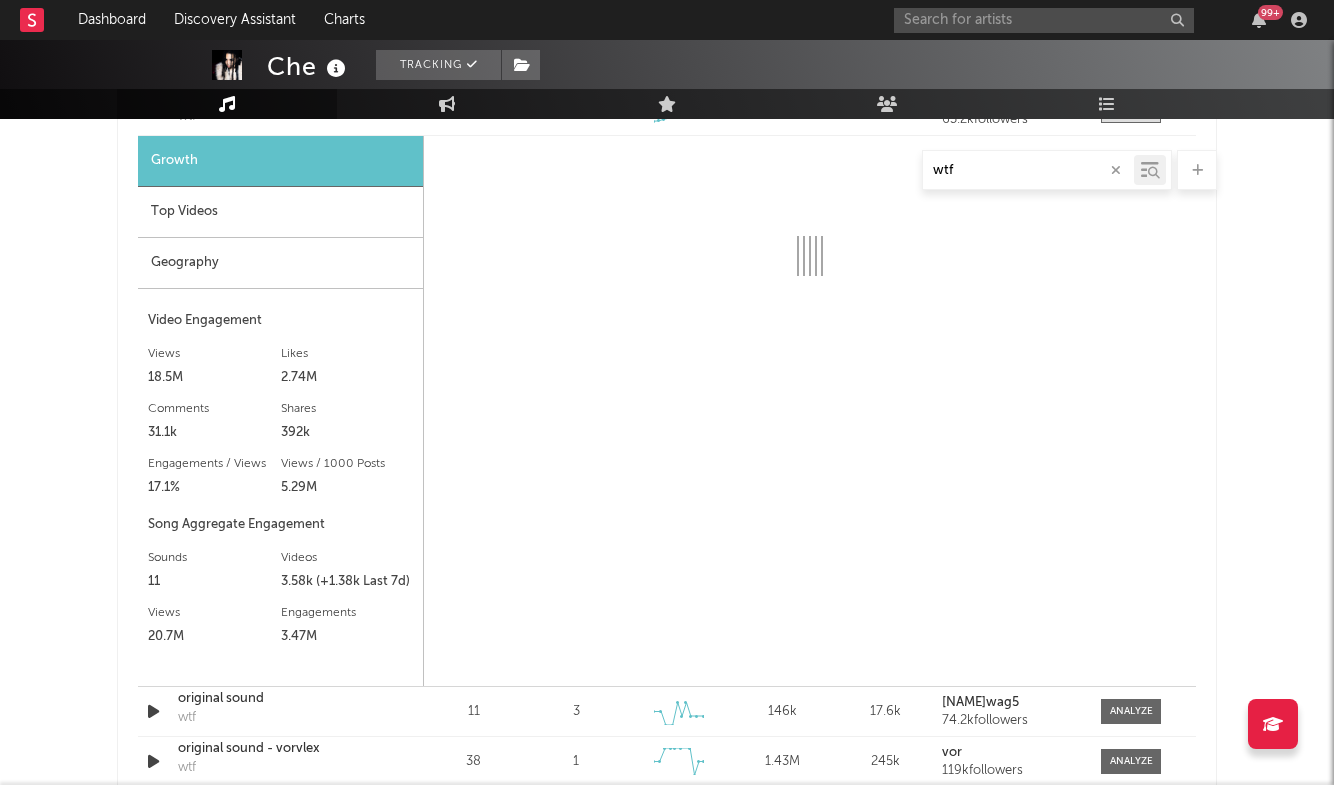 select on "6m" 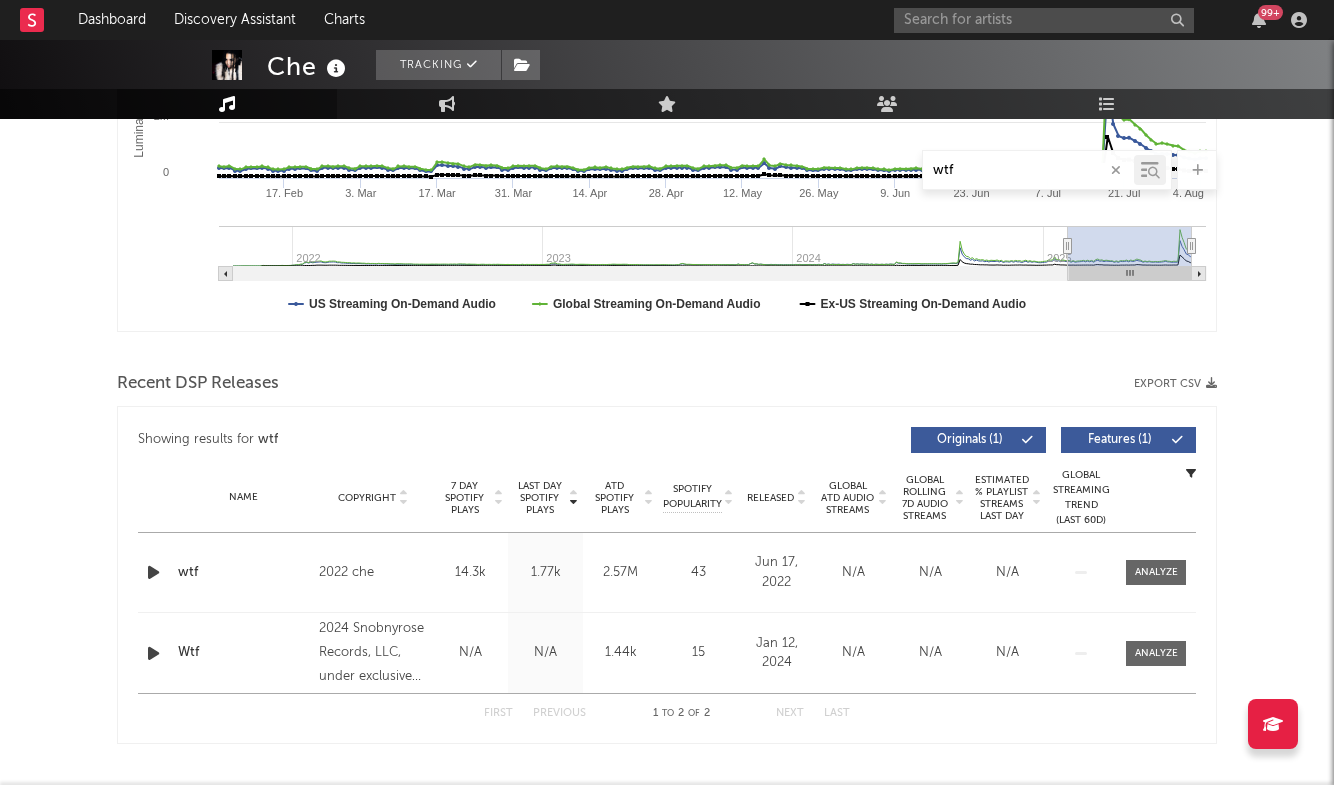 scroll, scrollTop: 468, scrollLeft: 0, axis: vertical 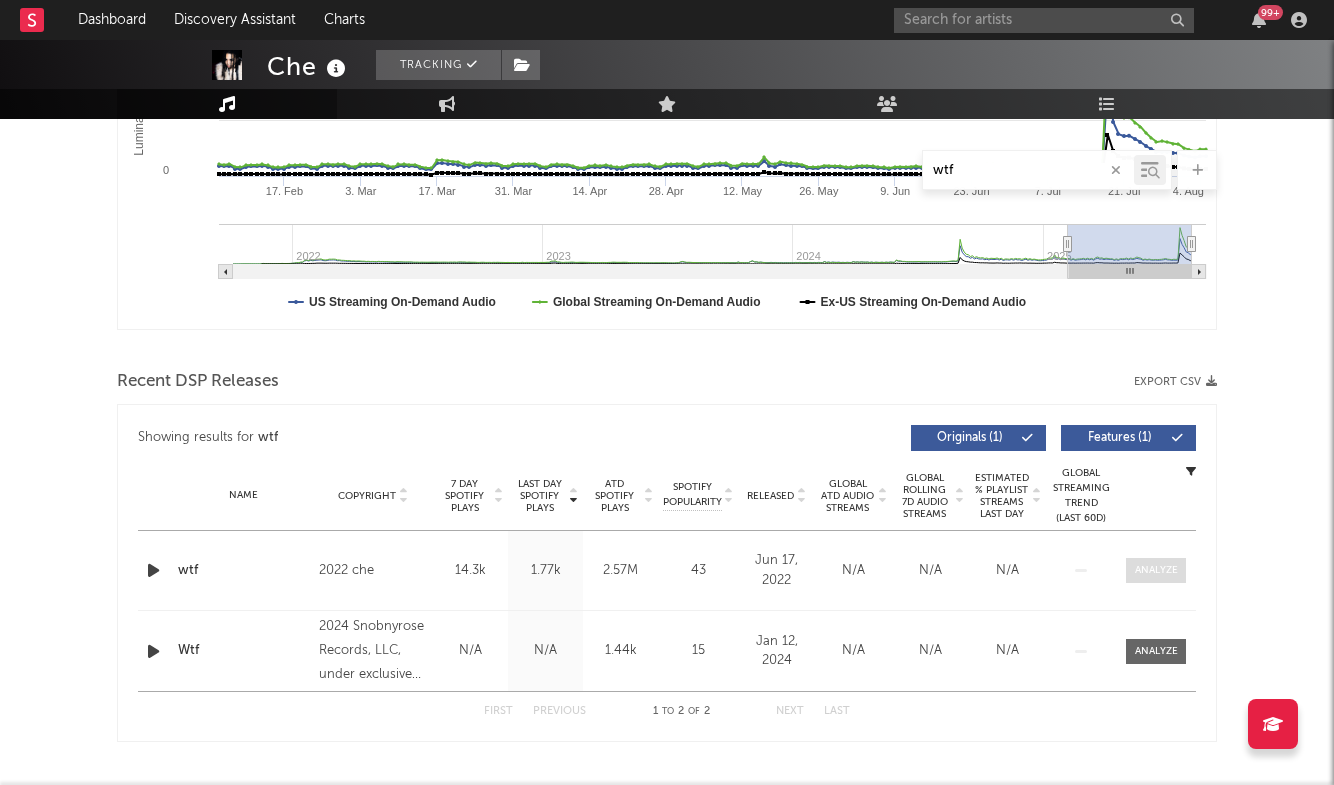 type on "wtf" 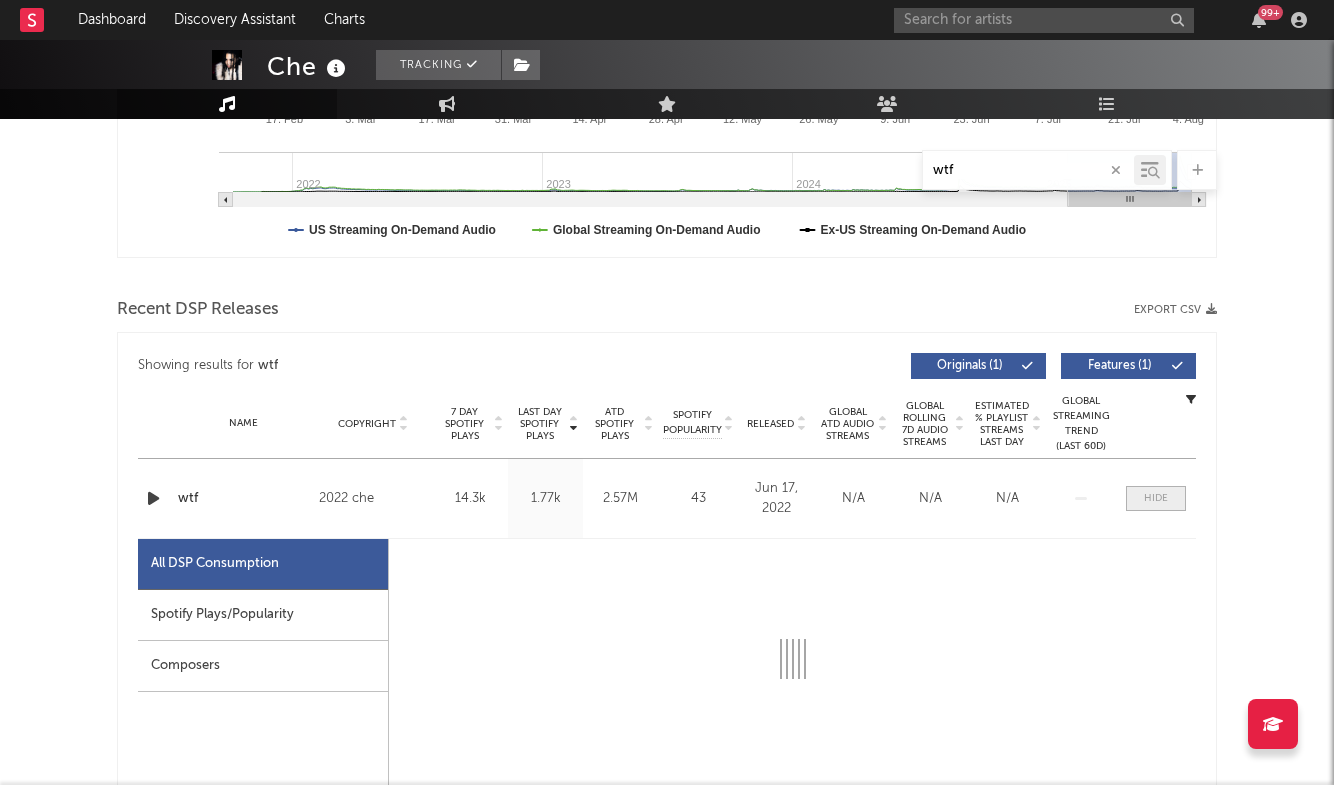 scroll, scrollTop: 630, scrollLeft: 0, axis: vertical 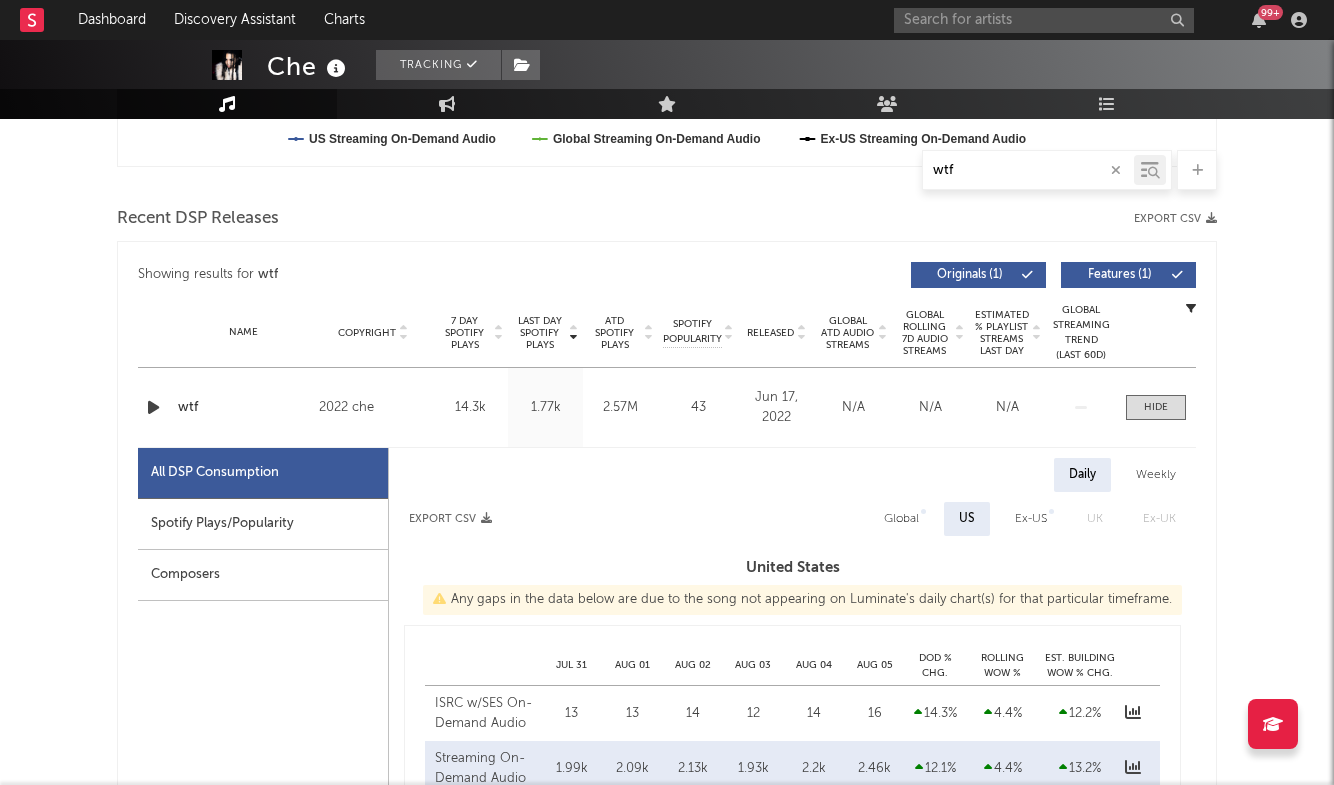 select on "6m" 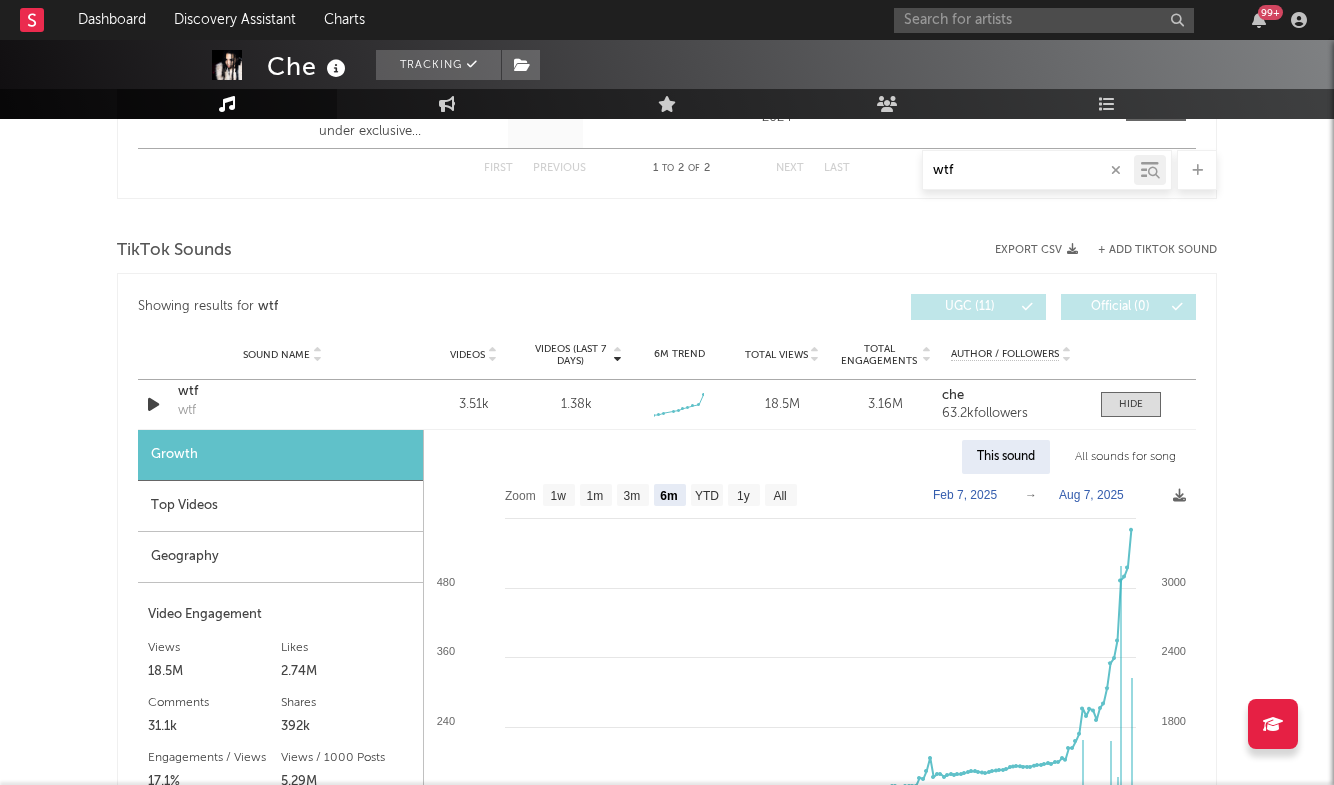 scroll, scrollTop: 1979, scrollLeft: 0, axis: vertical 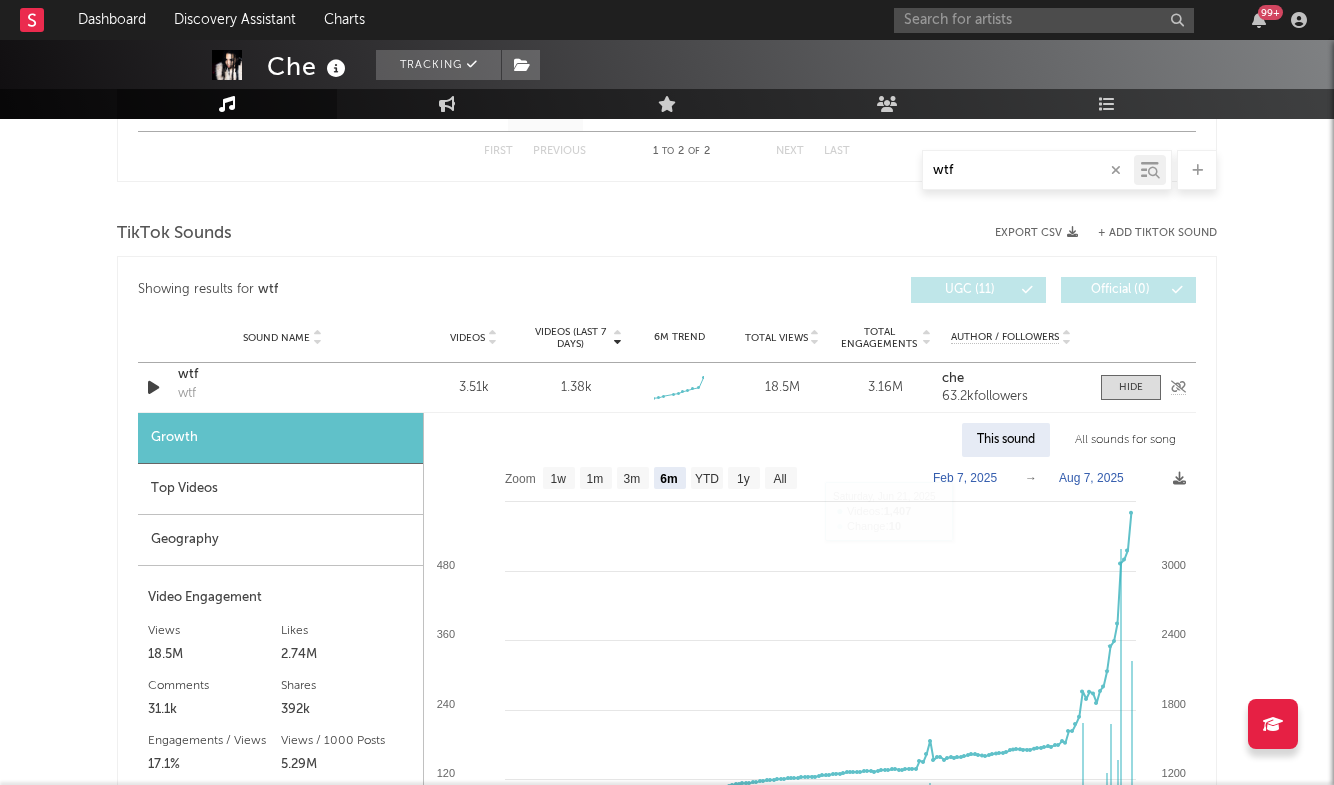 click on "Sound Name wtf wtf" at bounding box center [282, 388] 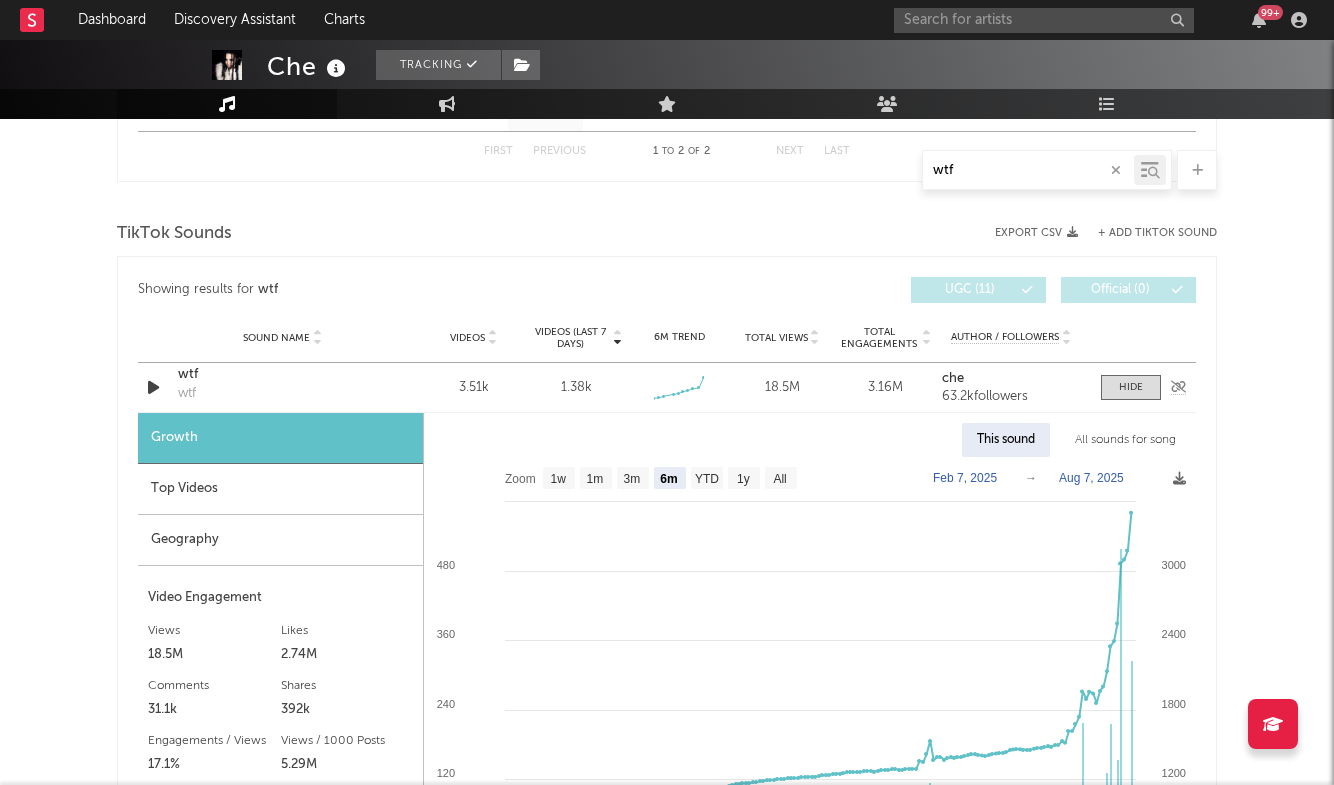 click on "wtf" at bounding box center [282, 375] 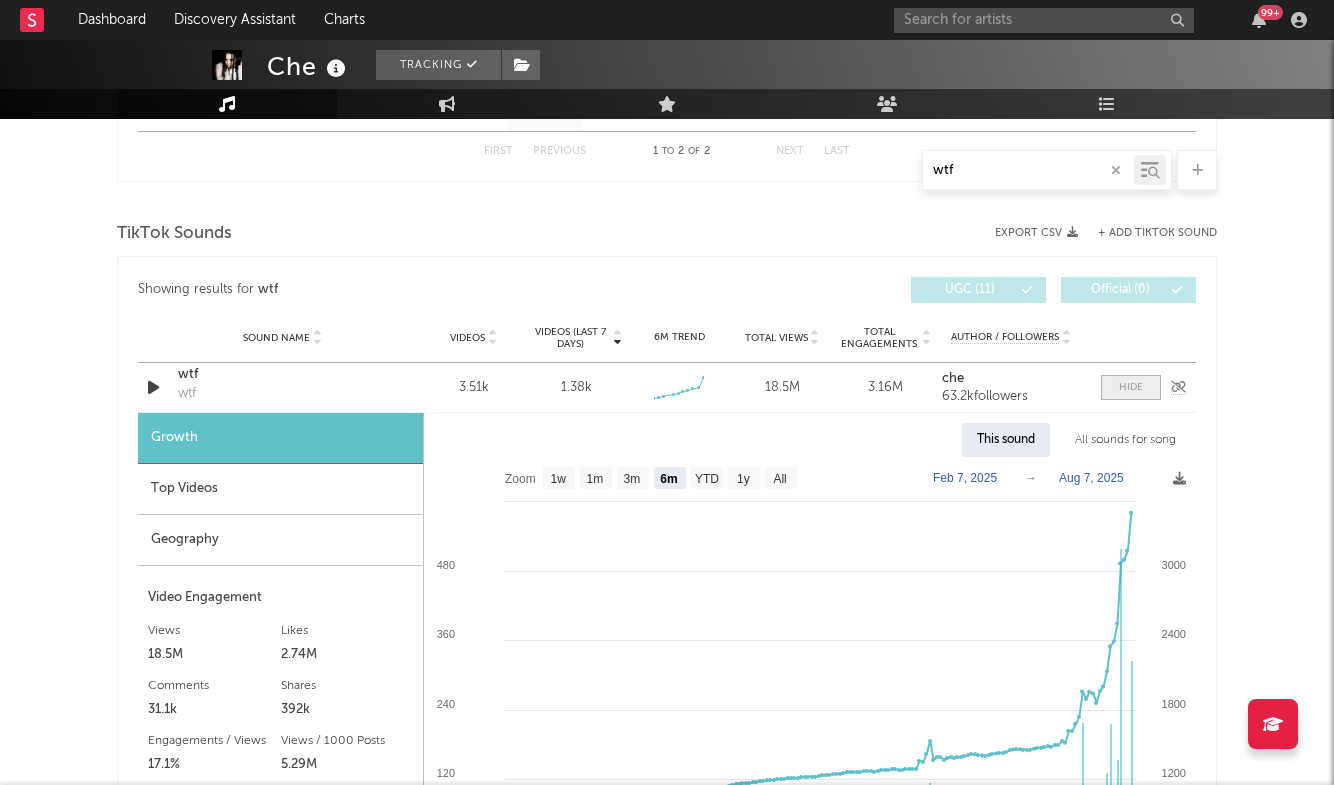 click at bounding box center [1131, 387] 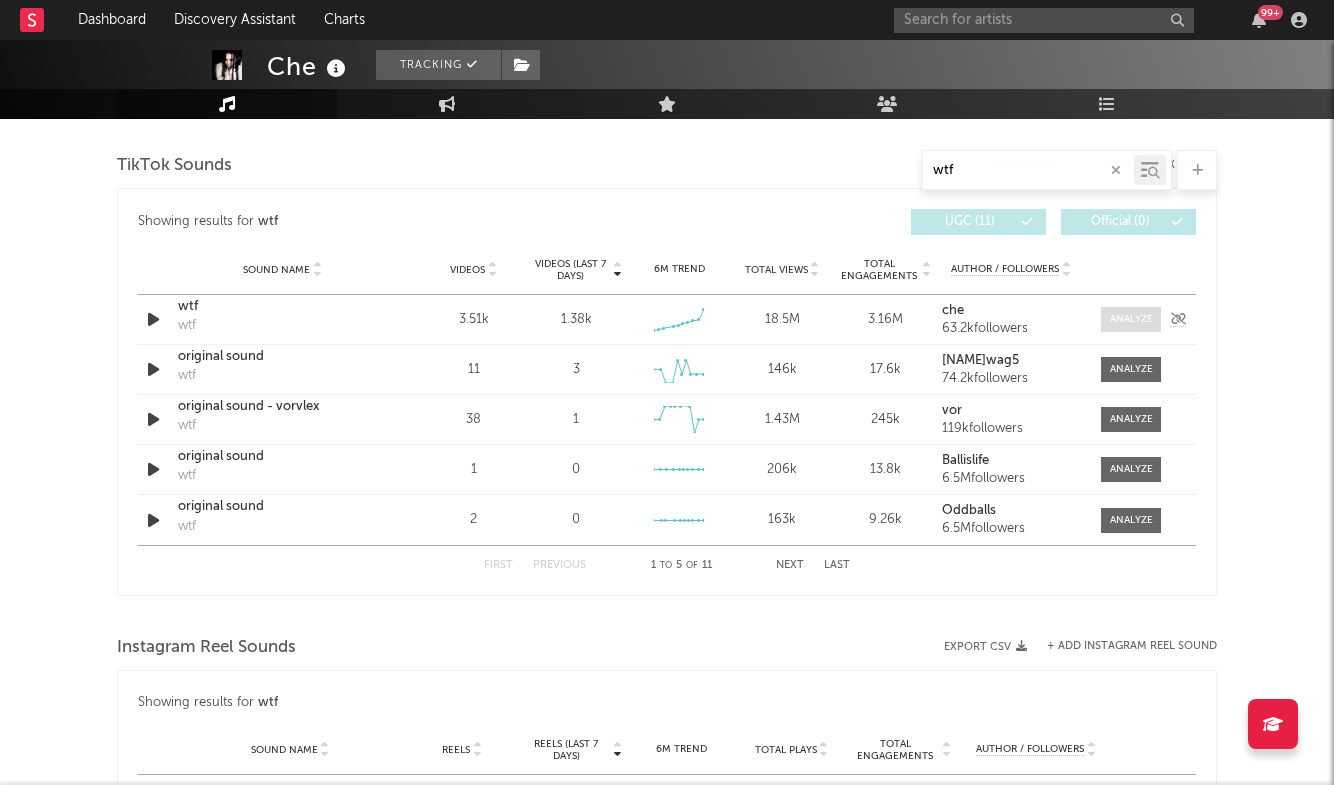 scroll, scrollTop: 2050, scrollLeft: 0, axis: vertical 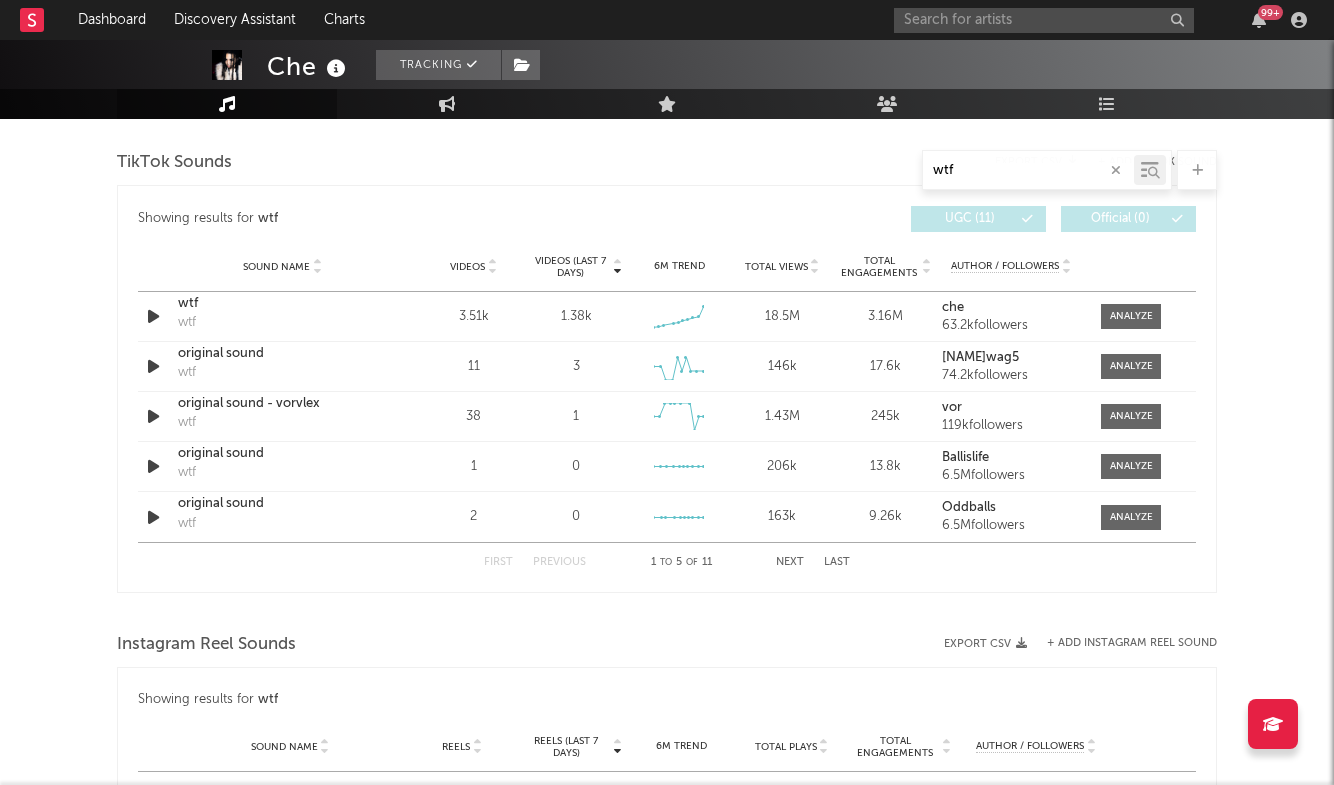 click at bounding box center (1116, 170) 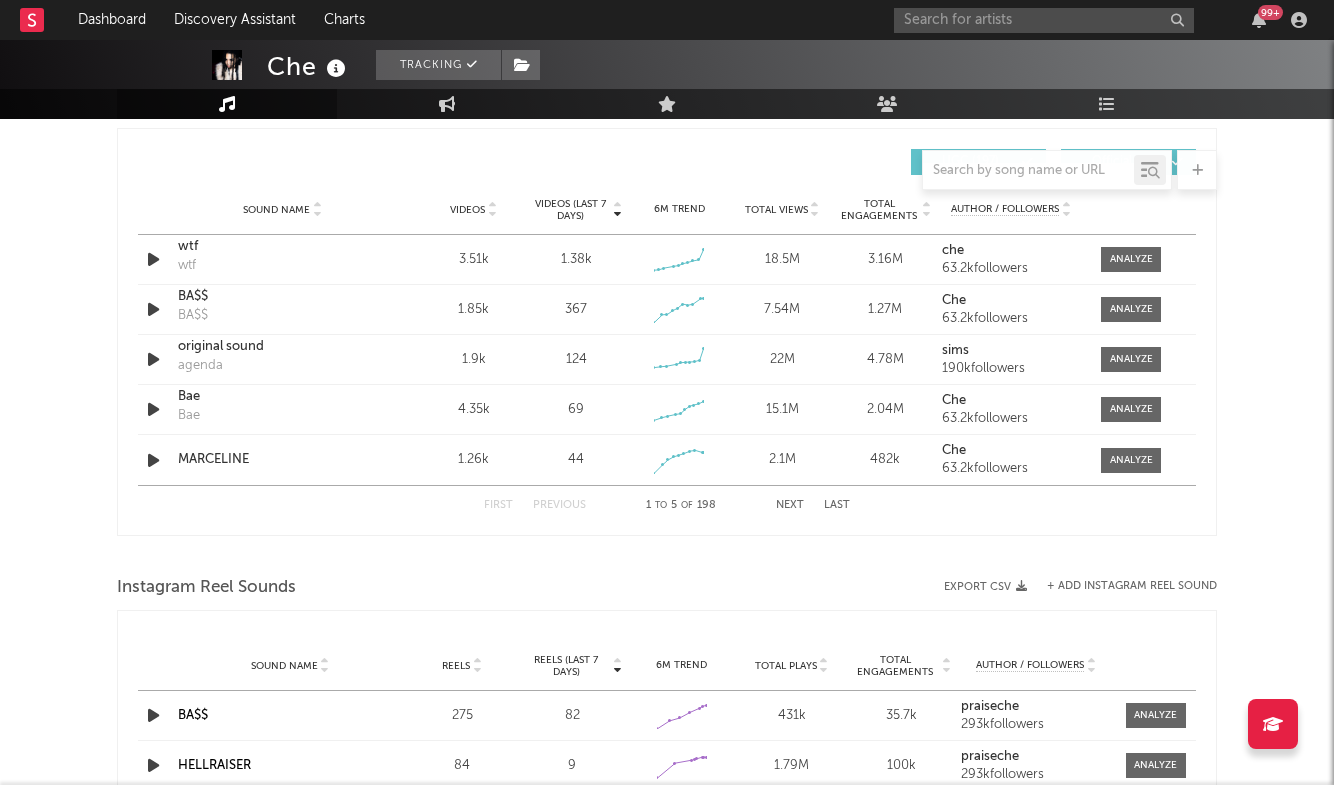 scroll, scrollTop: 1348, scrollLeft: 0, axis: vertical 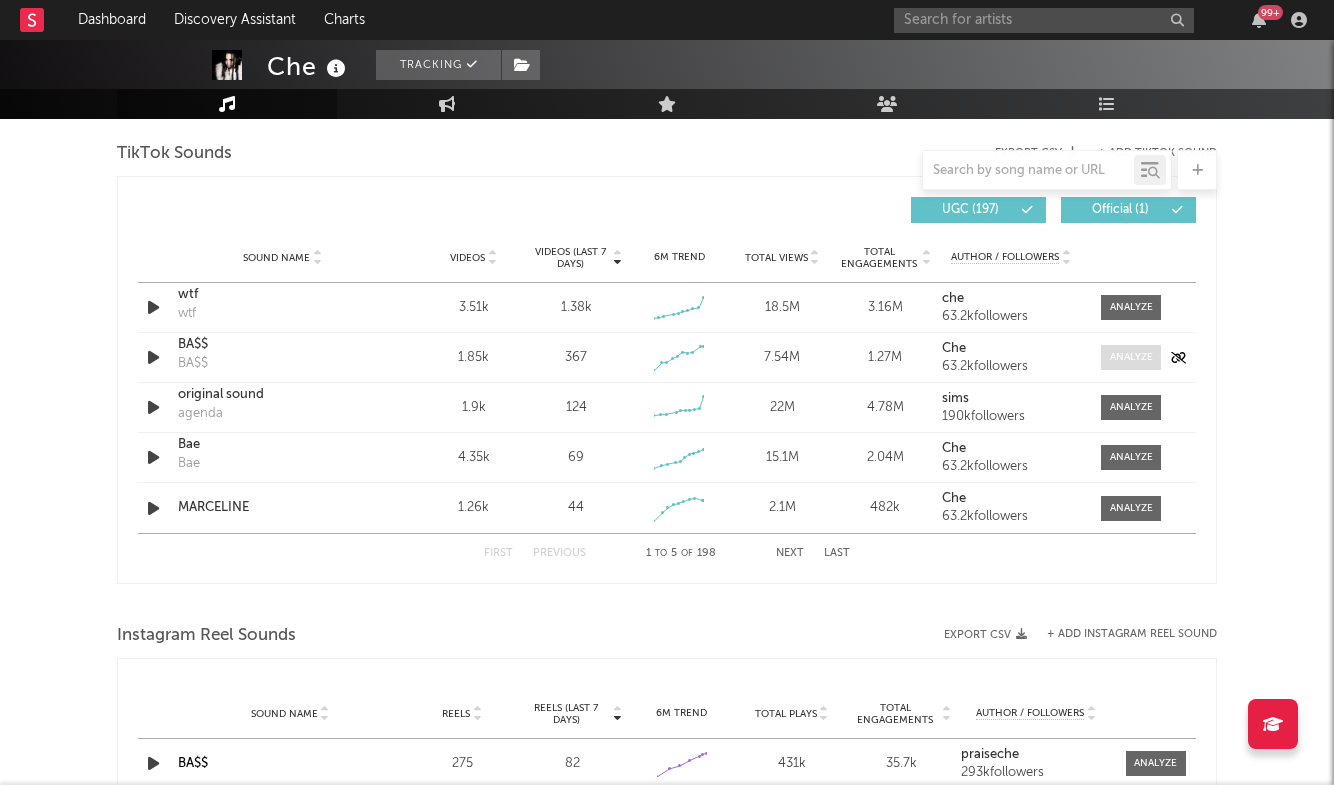click at bounding box center (1131, 357) 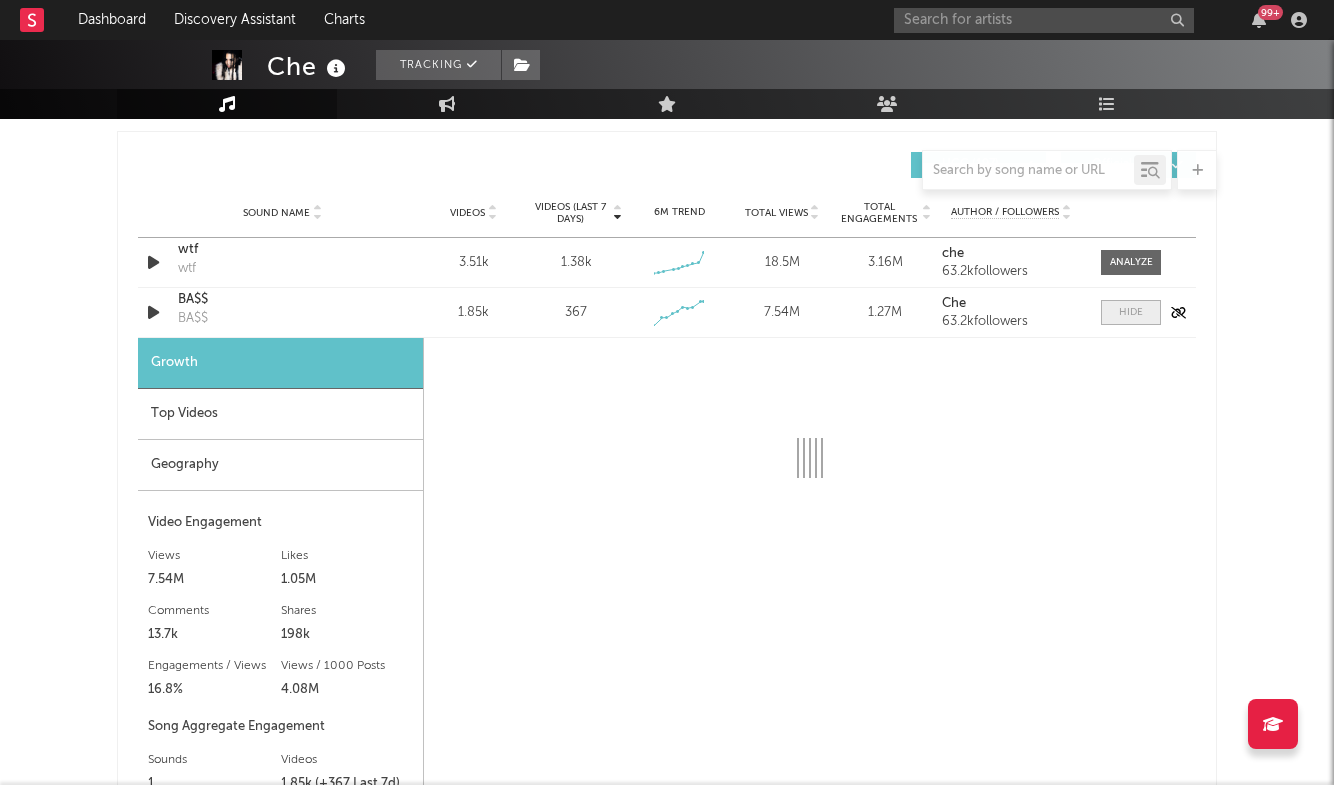 scroll, scrollTop: 1494, scrollLeft: 0, axis: vertical 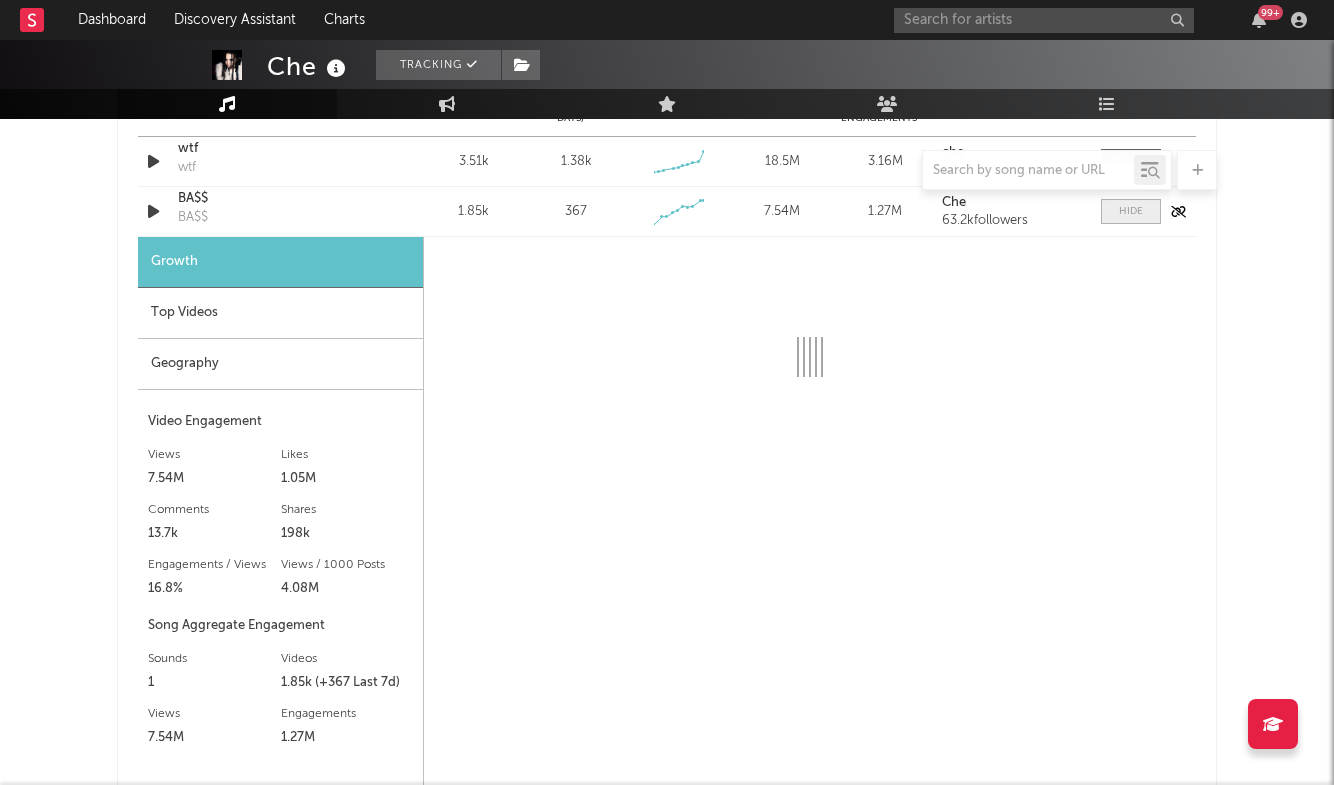 select on "1w" 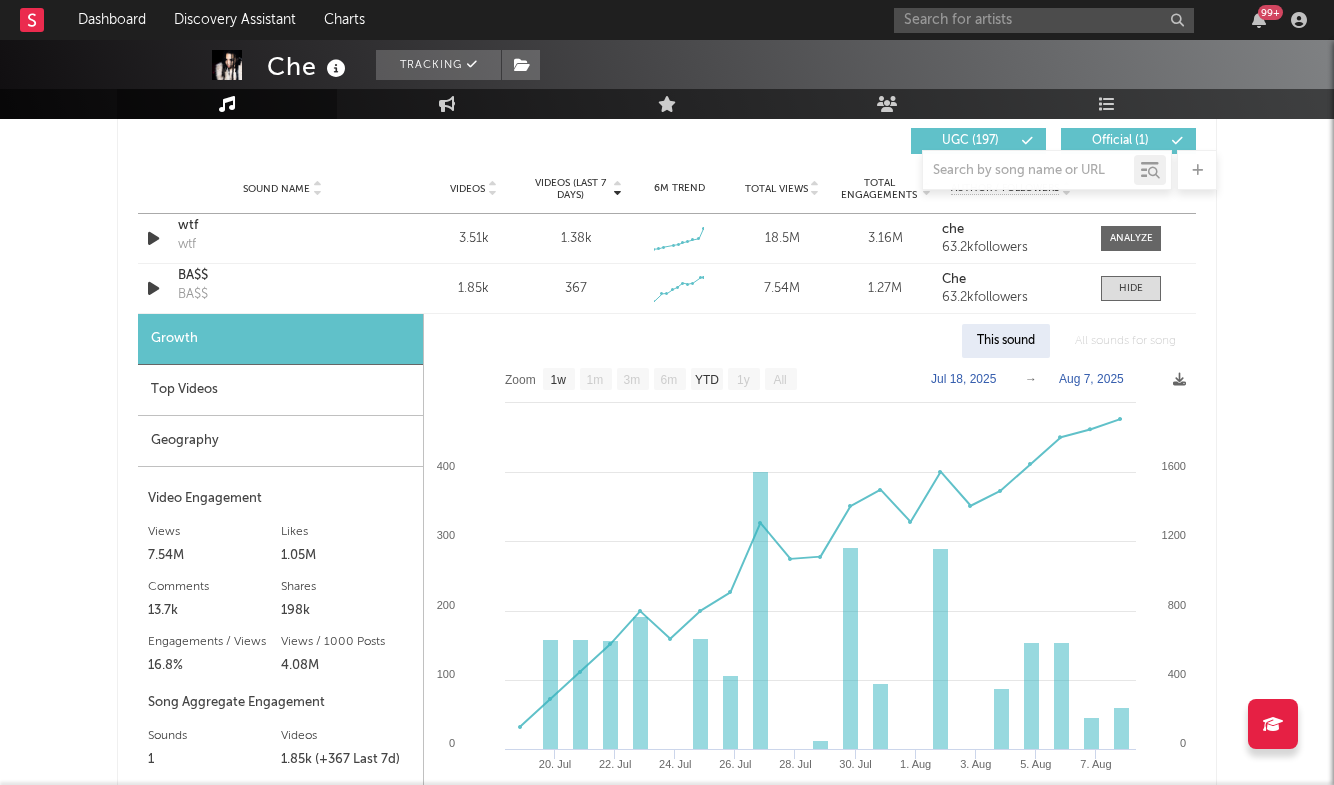 scroll, scrollTop: 1414, scrollLeft: 0, axis: vertical 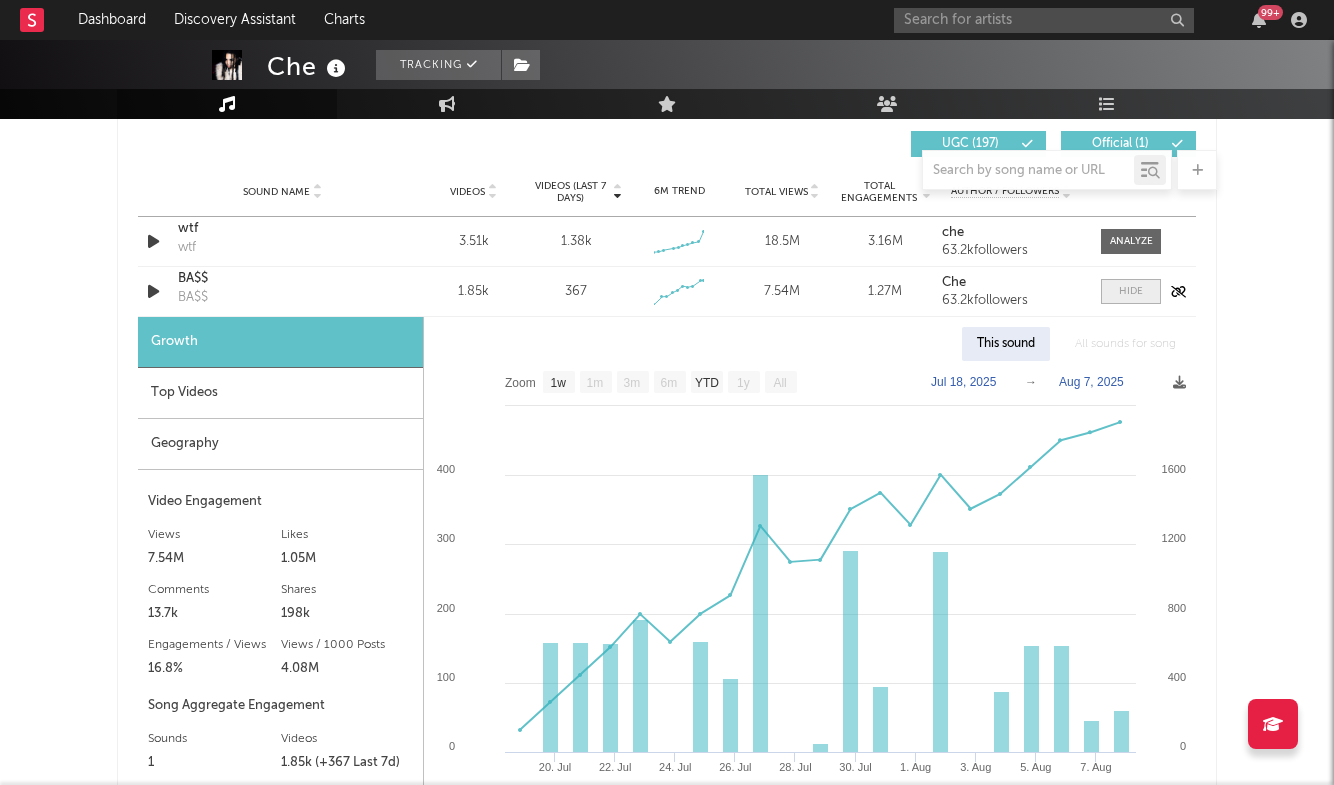 click at bounding box center (1131, 291) 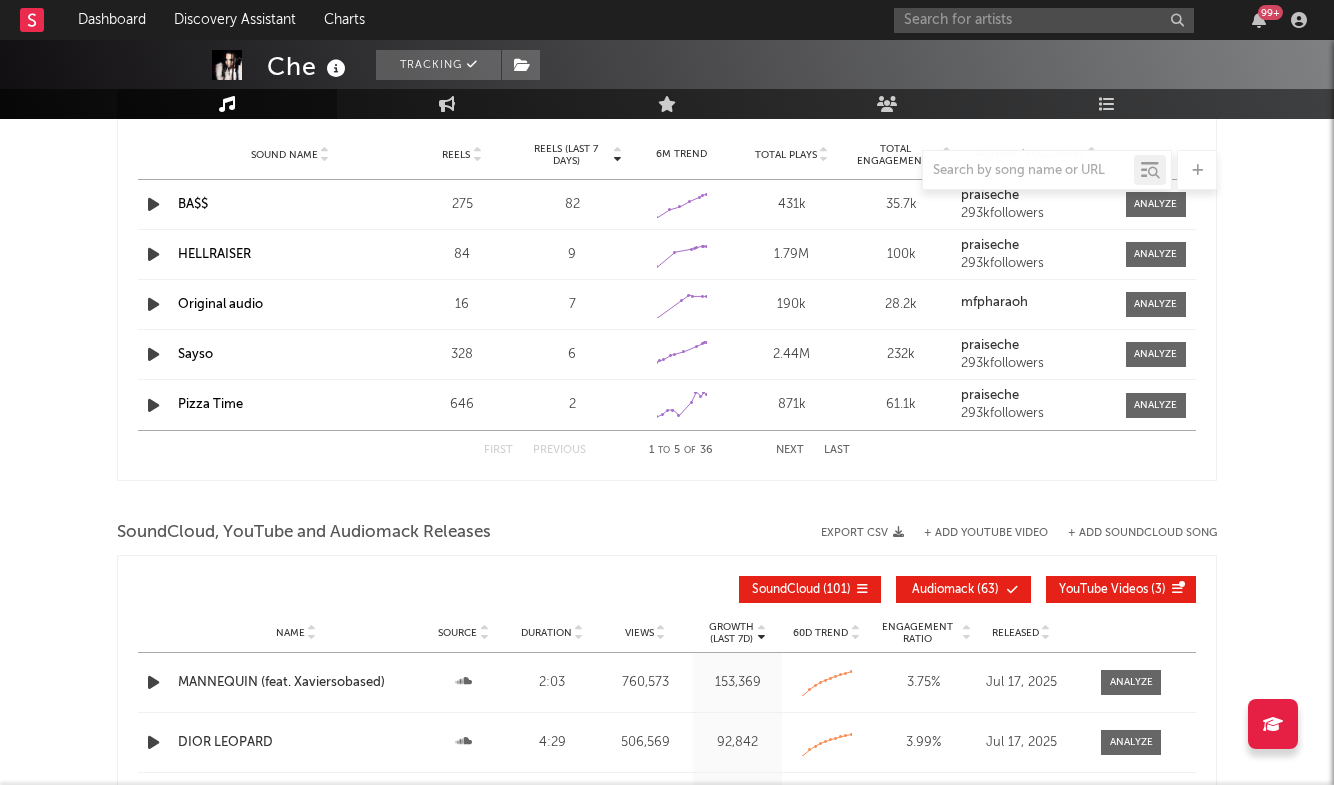 scroll, scrollTop: 1985, scrollLeft: 0, axis: vertical 